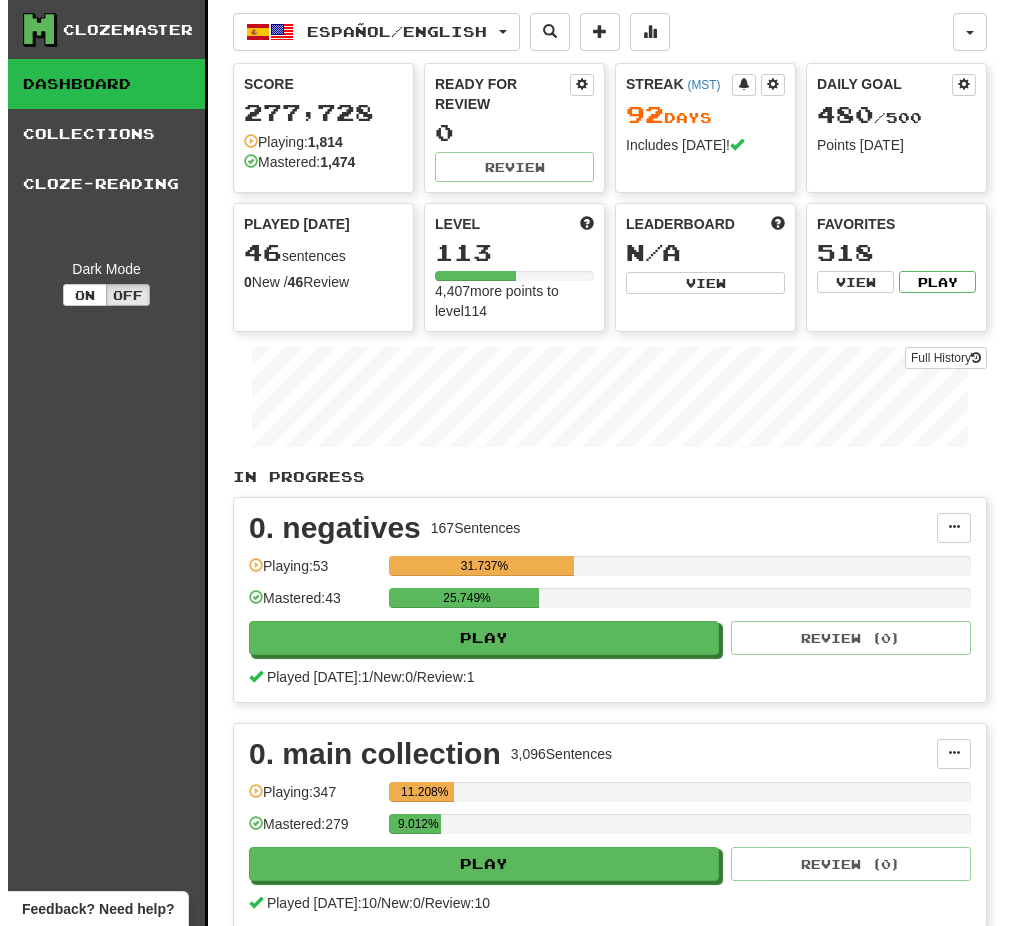 scroll, scrollTop: 0, scrollLeft: 0, axis: both 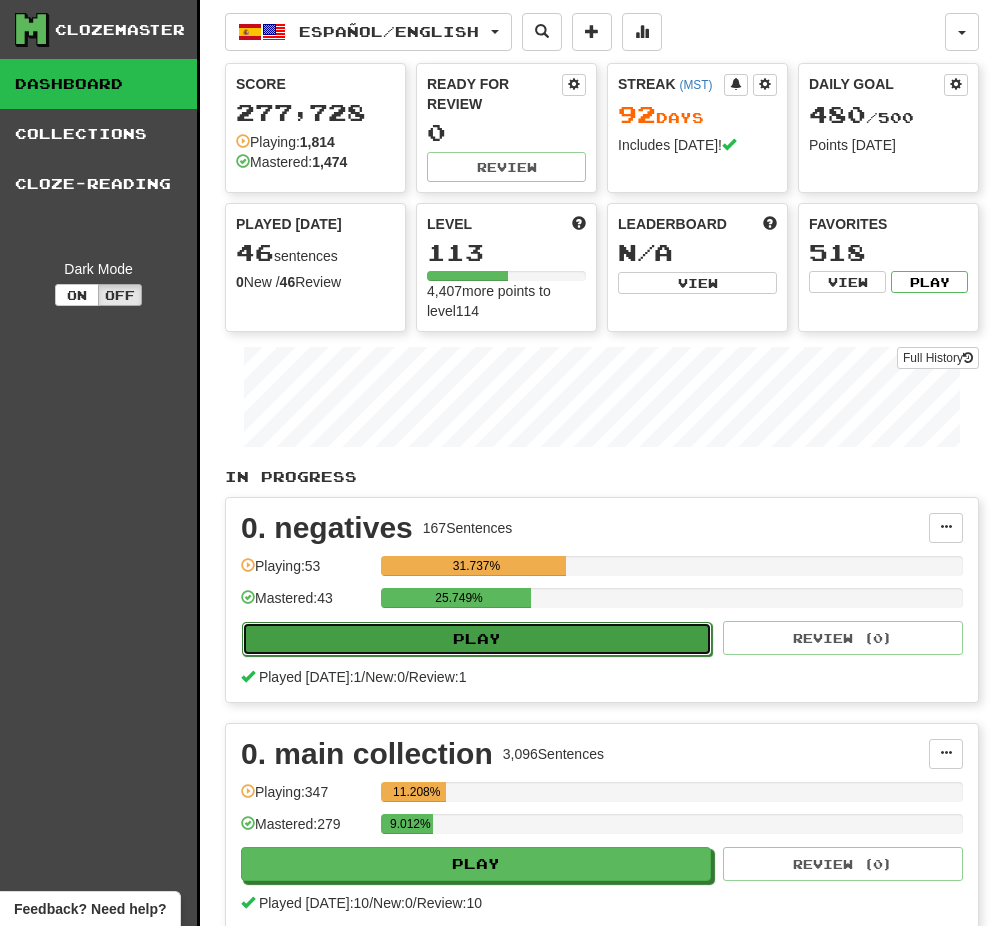 click on "Play" at bounding box center (477, 639) 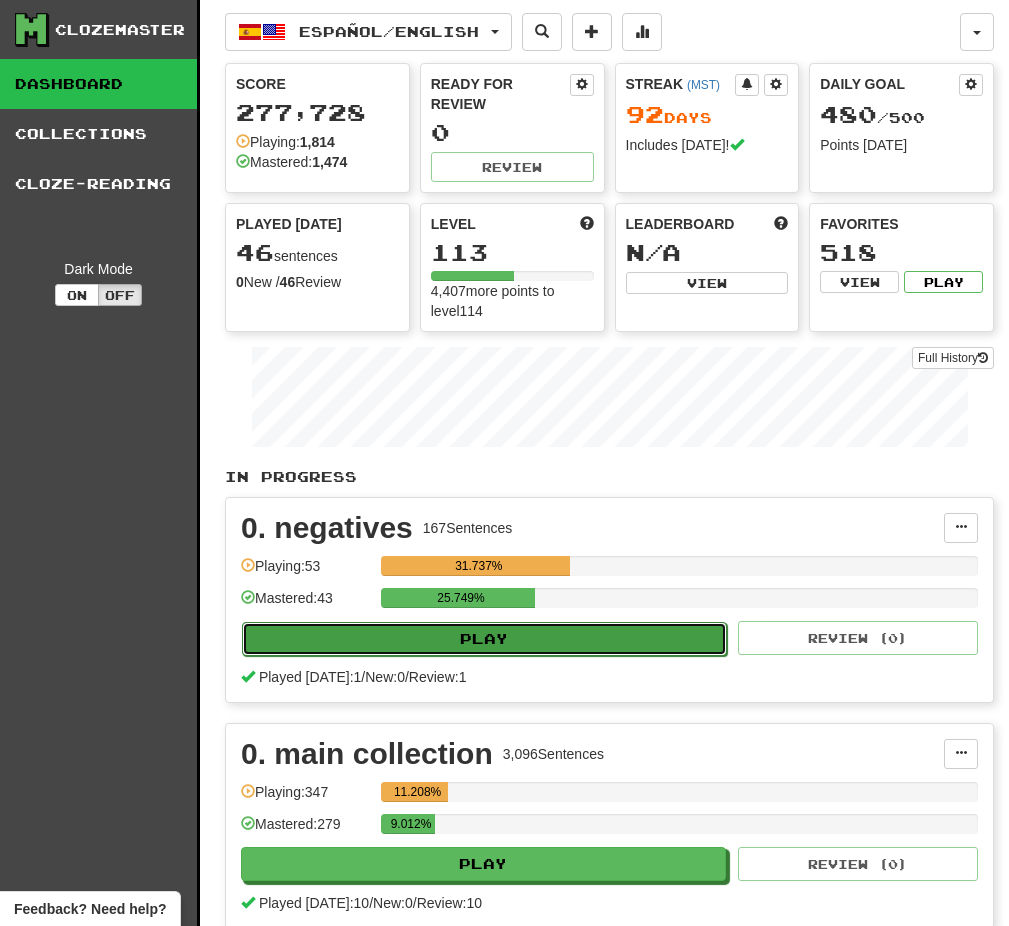 select on "**" 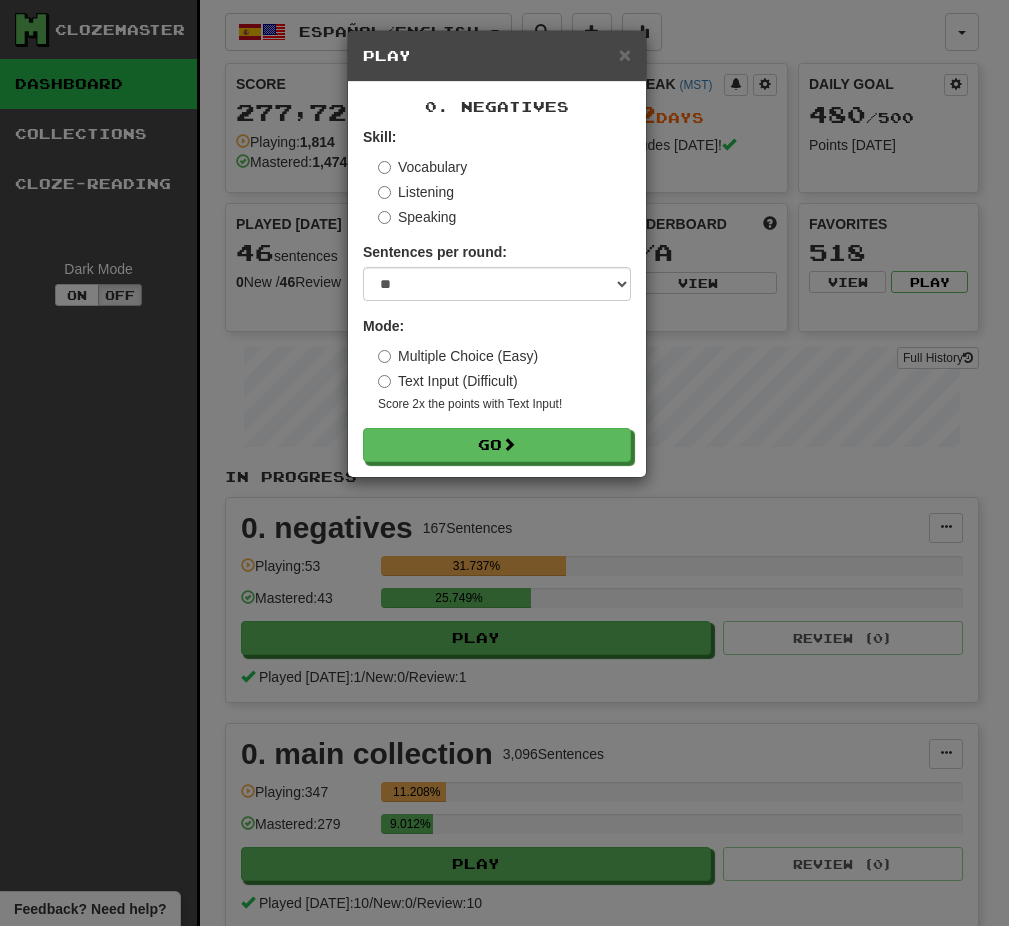 click on "Text Input (Difficult)" at bounding box center [448, 381] 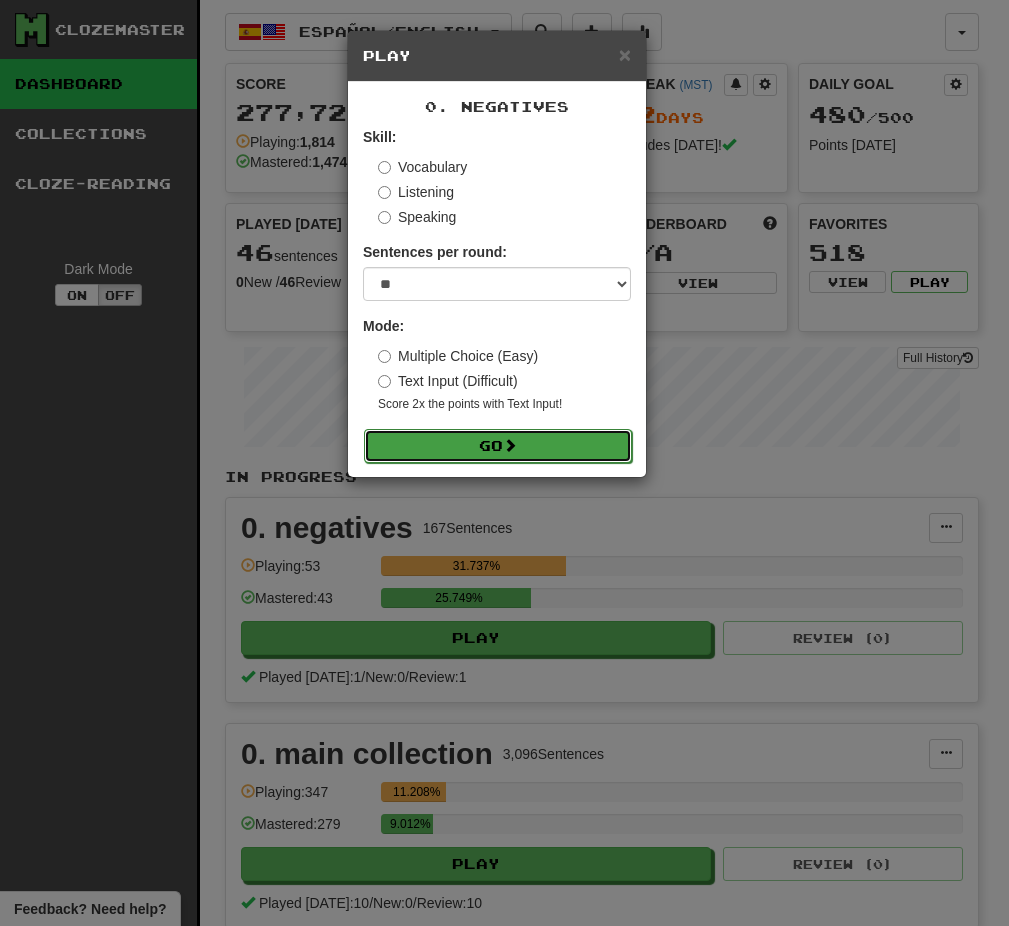 click at bounding box center (510, 445) 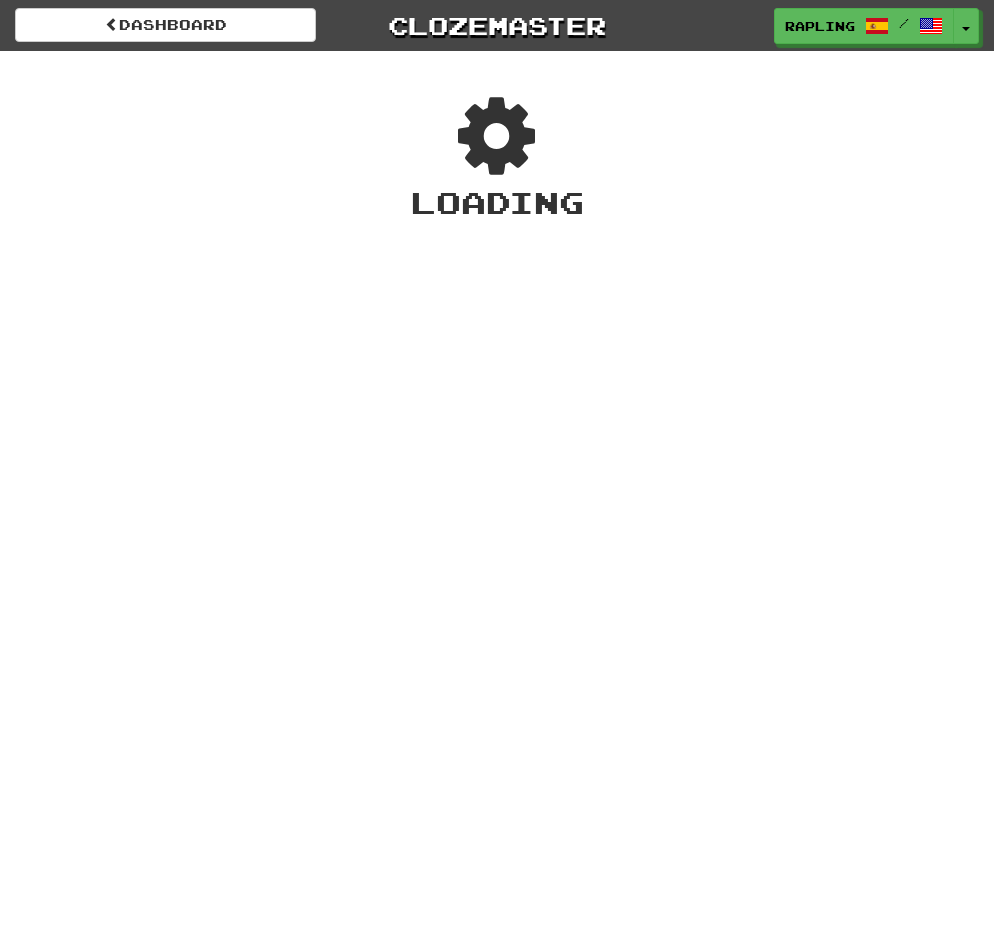 scroll, scrollTop: 0, scrollLeft: 0, axis: both 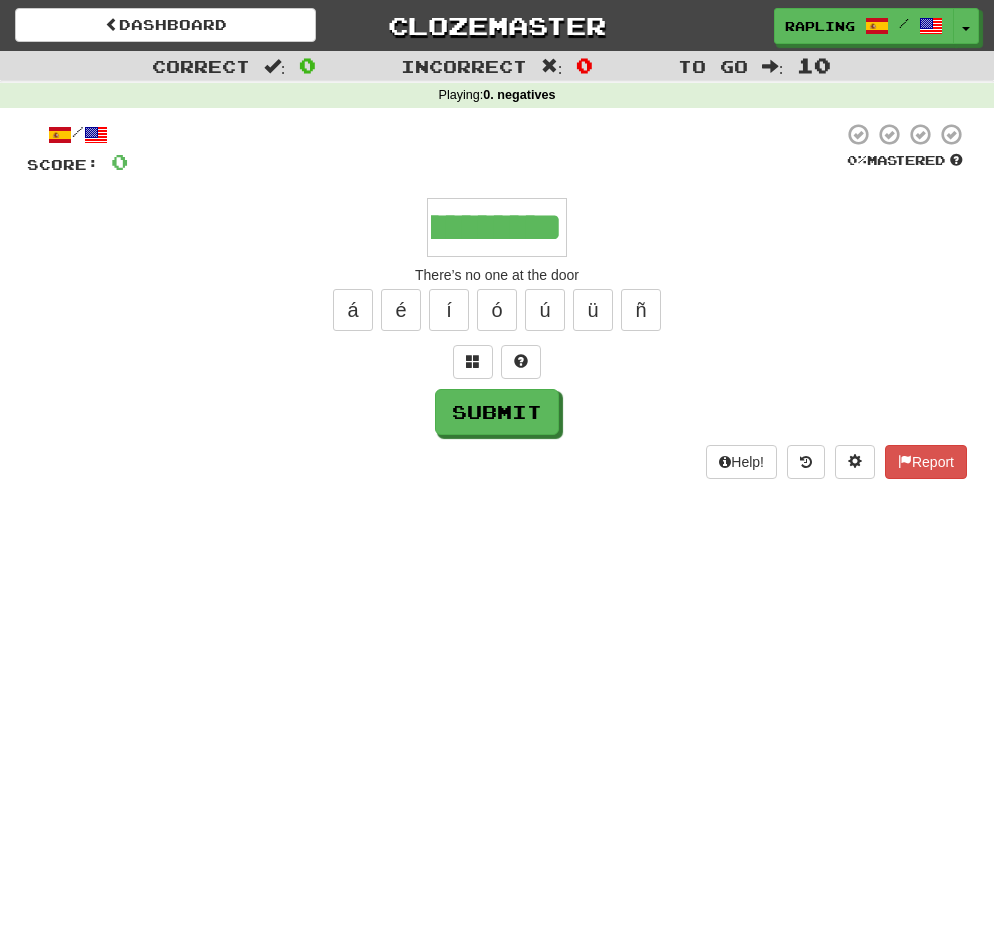 type on "**********" 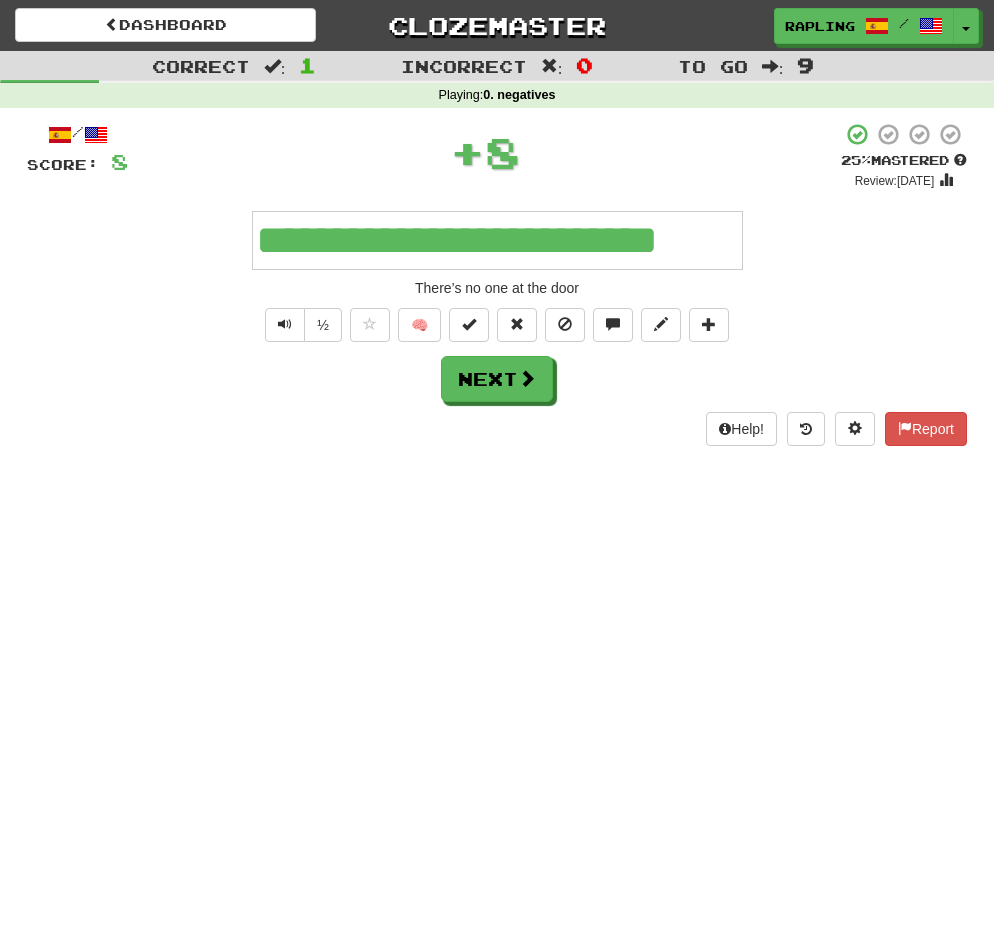 scroll, scrollTop: 0, scrollLeft: 0, axis: both 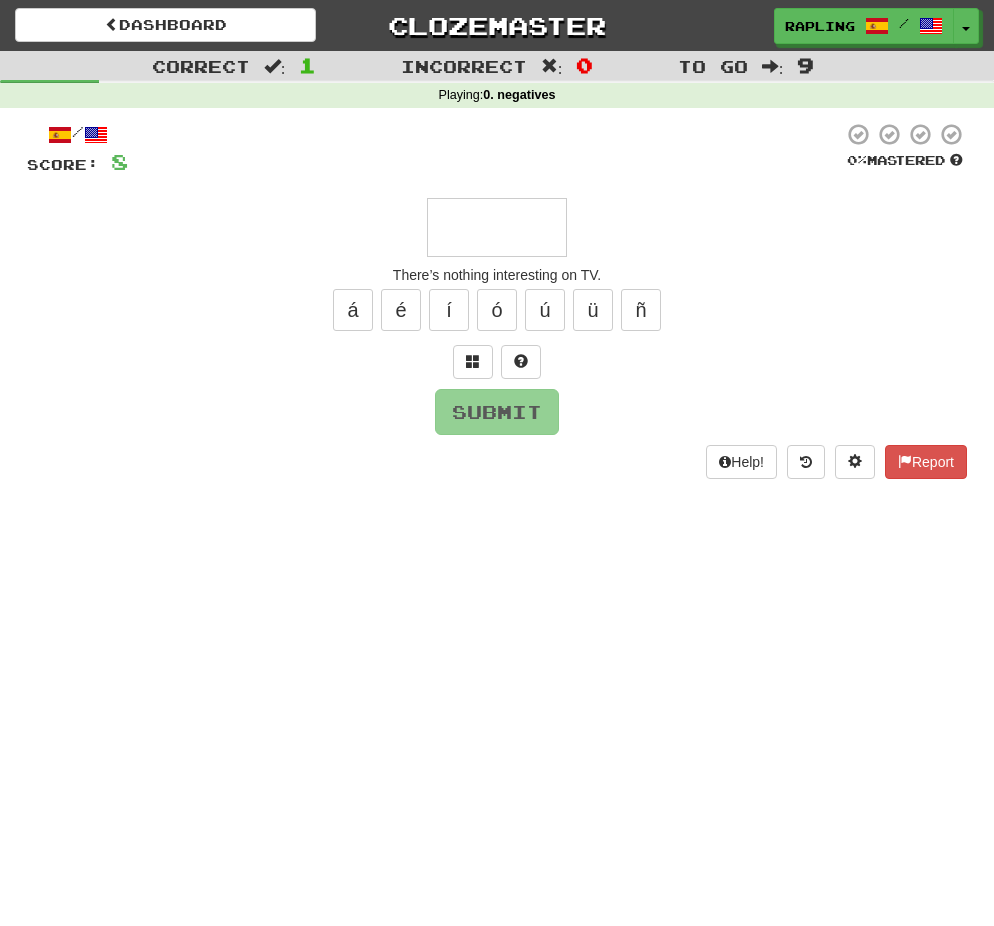 type on "*" 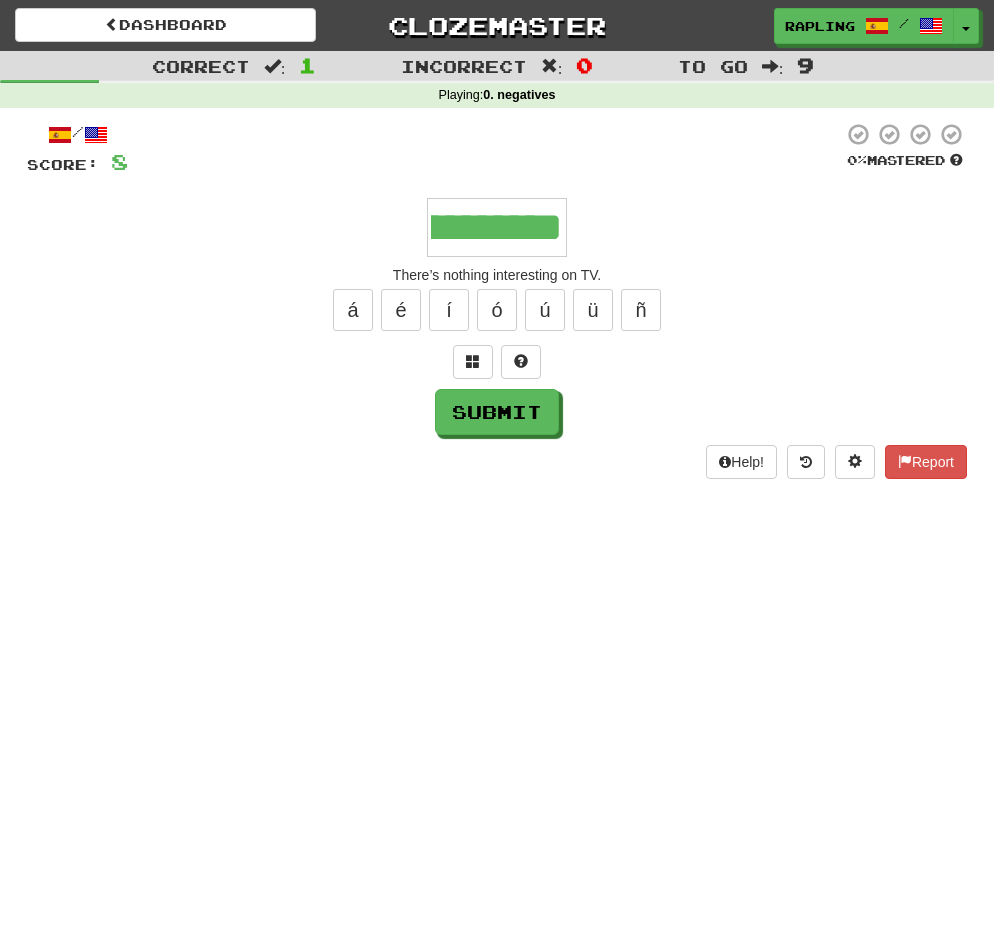 scroll, scrollTop: 0, scrollLeft: 606, axis: horizontal 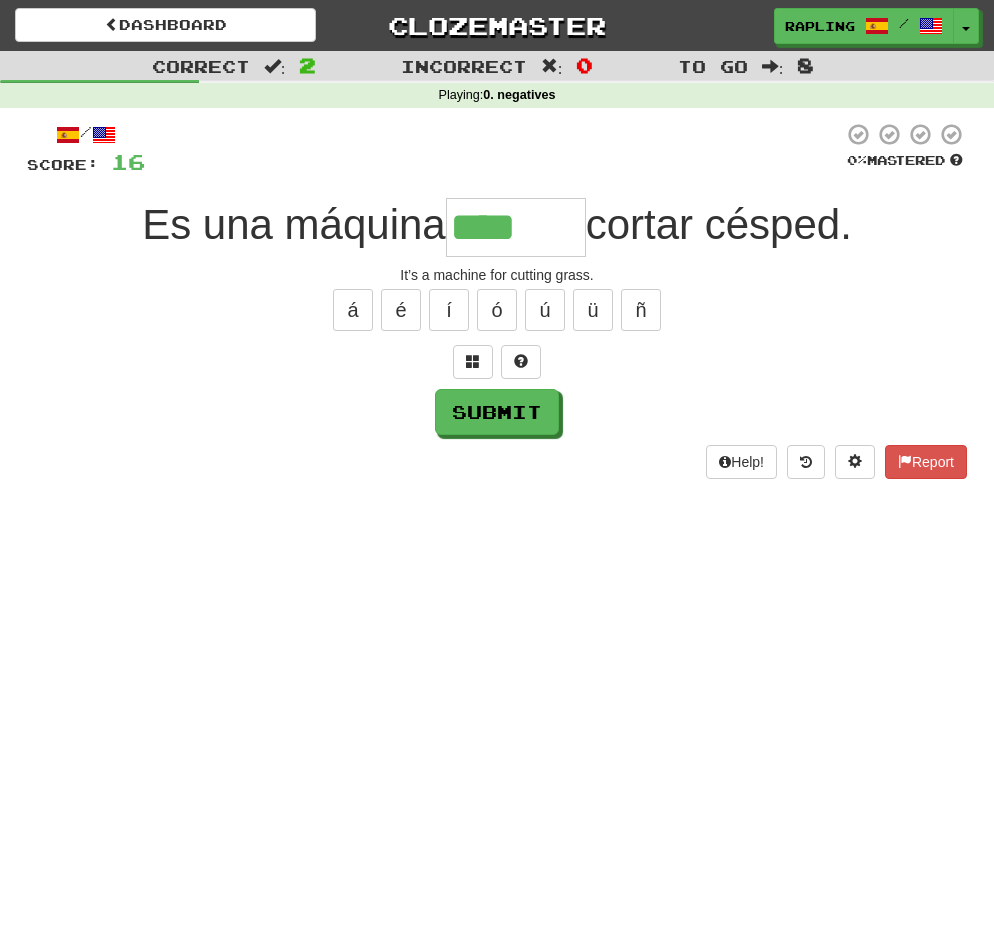 type on "****" 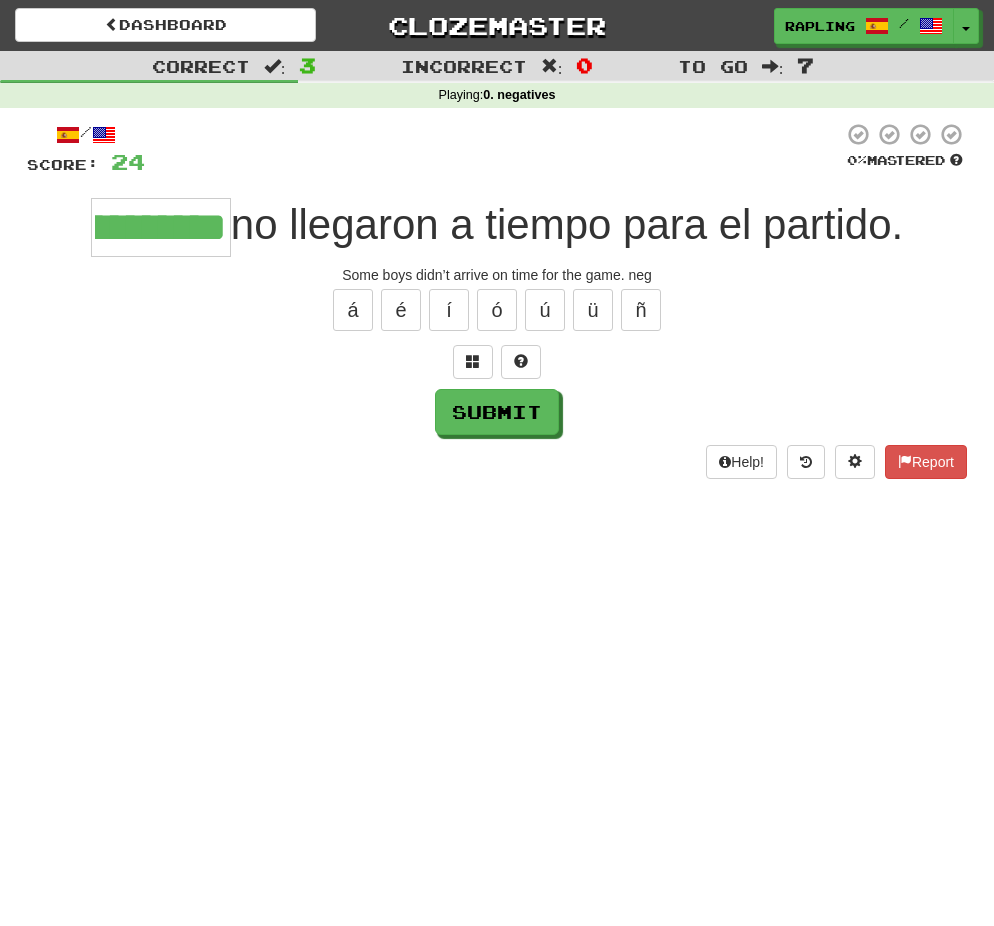 scroll, scrollTop: 0, scrollLeft: 150, axis: horizontal 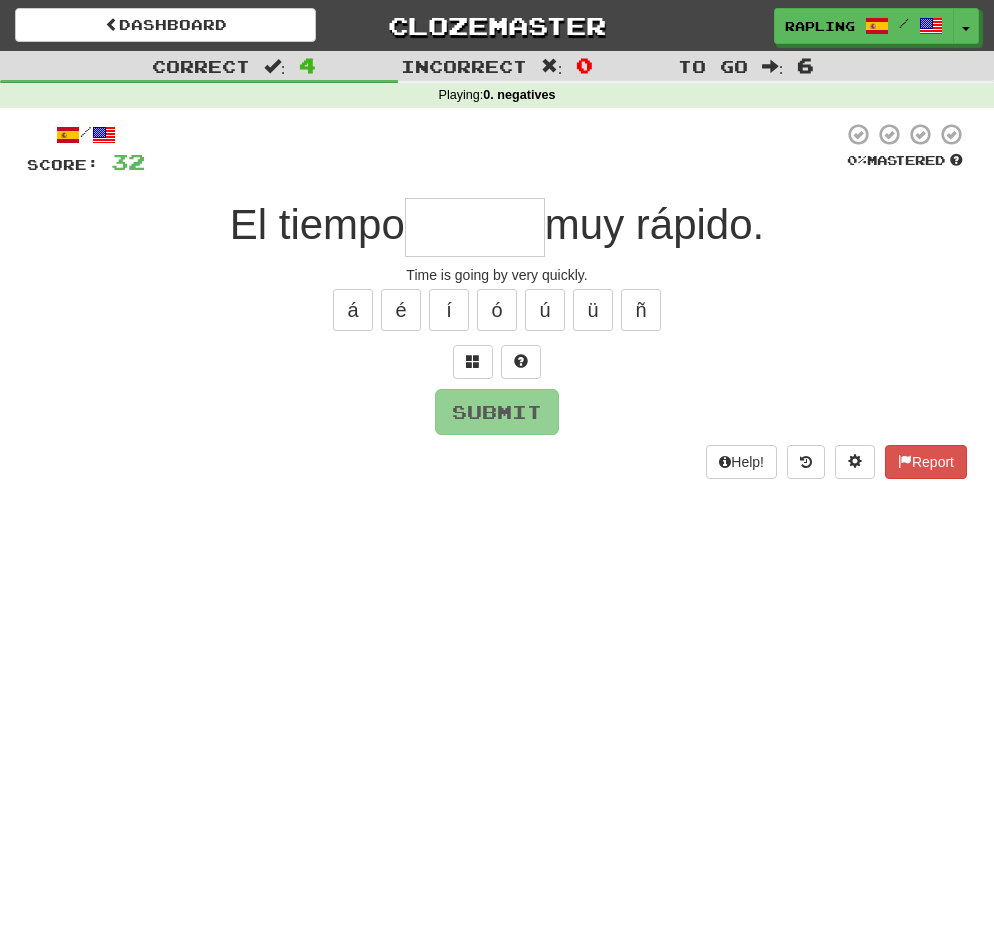 type on "*" 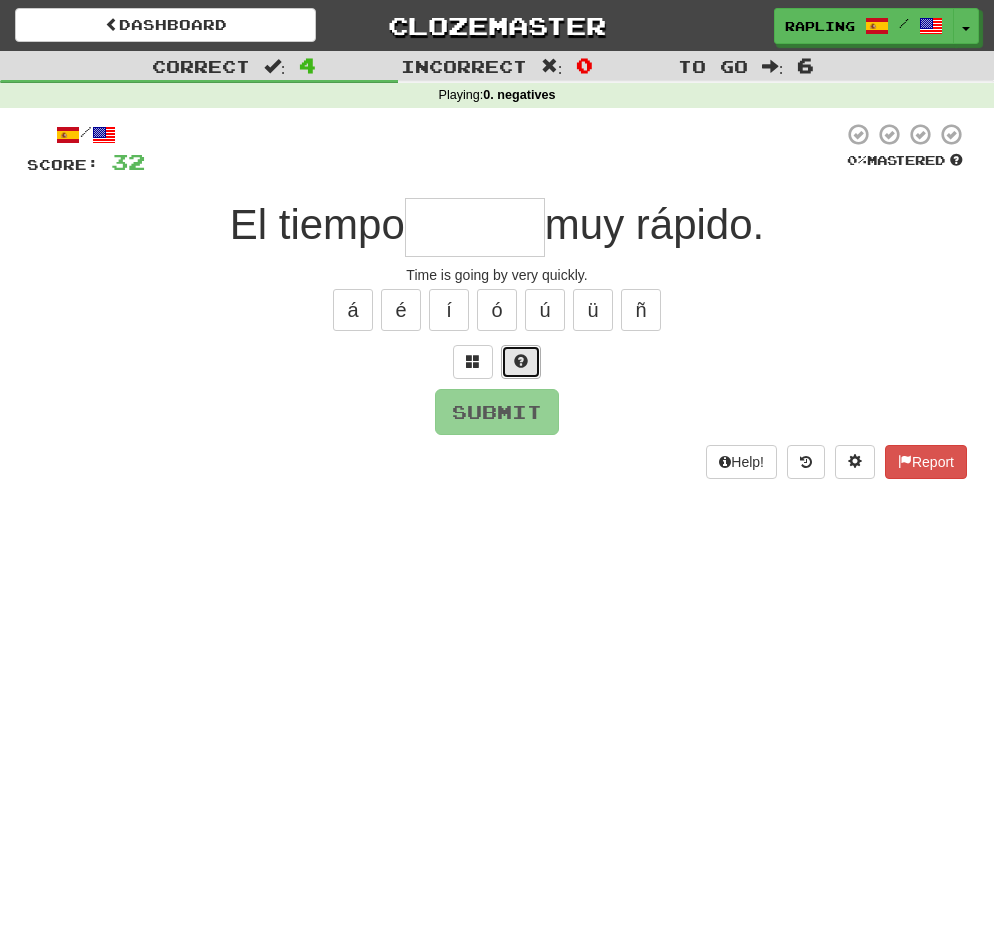click at bounding box center (521, 361) 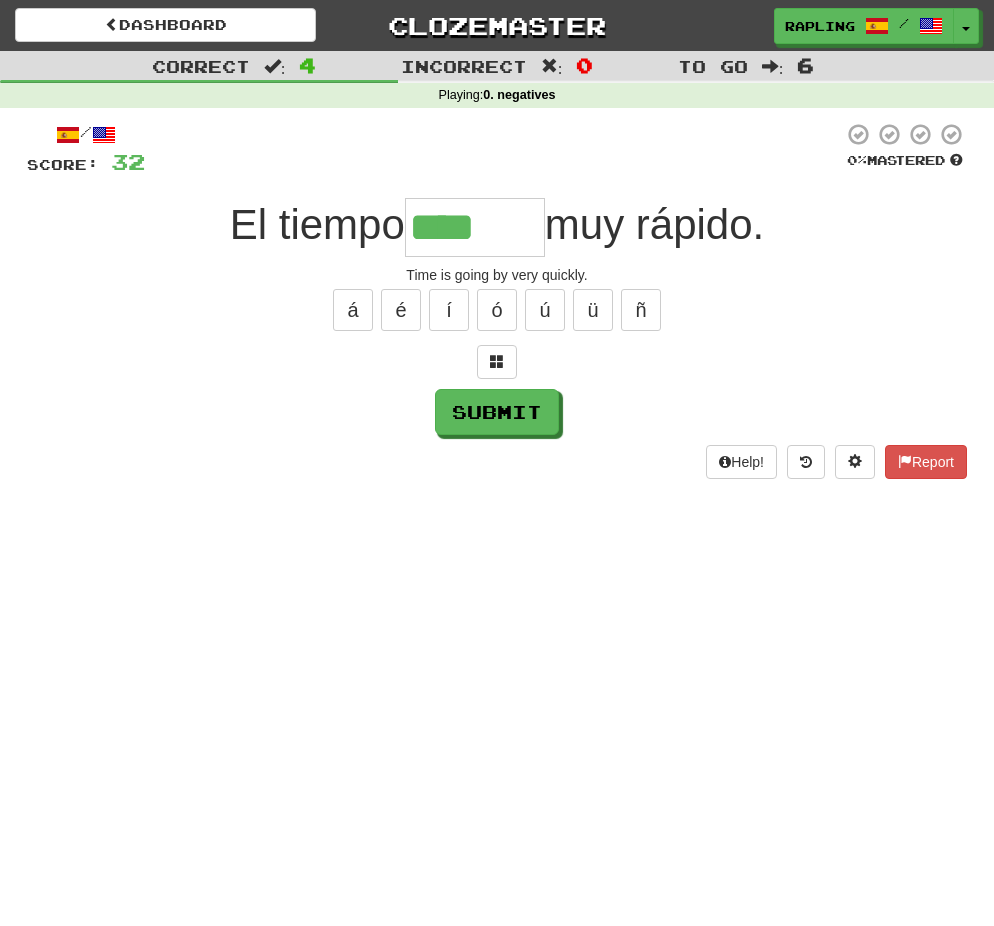 type on "****" 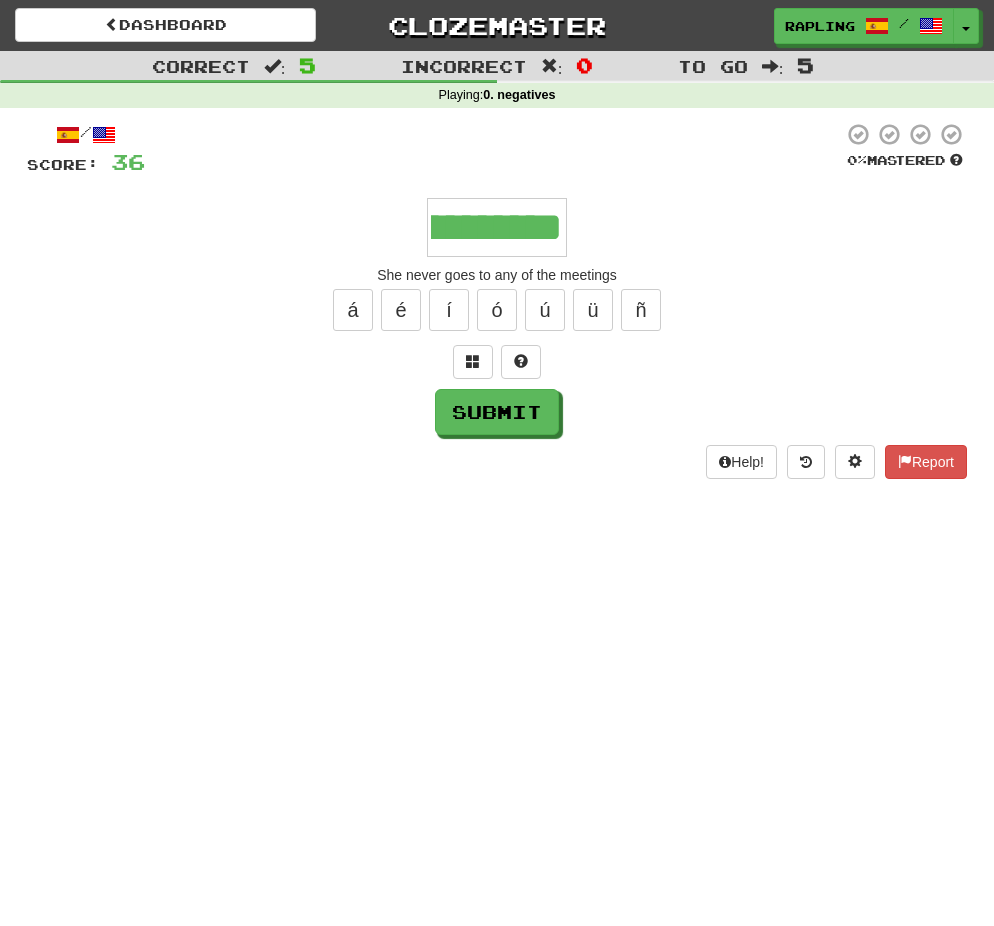scroll, scrollTop: 0, scrollLeft: 627, axis: horizontal 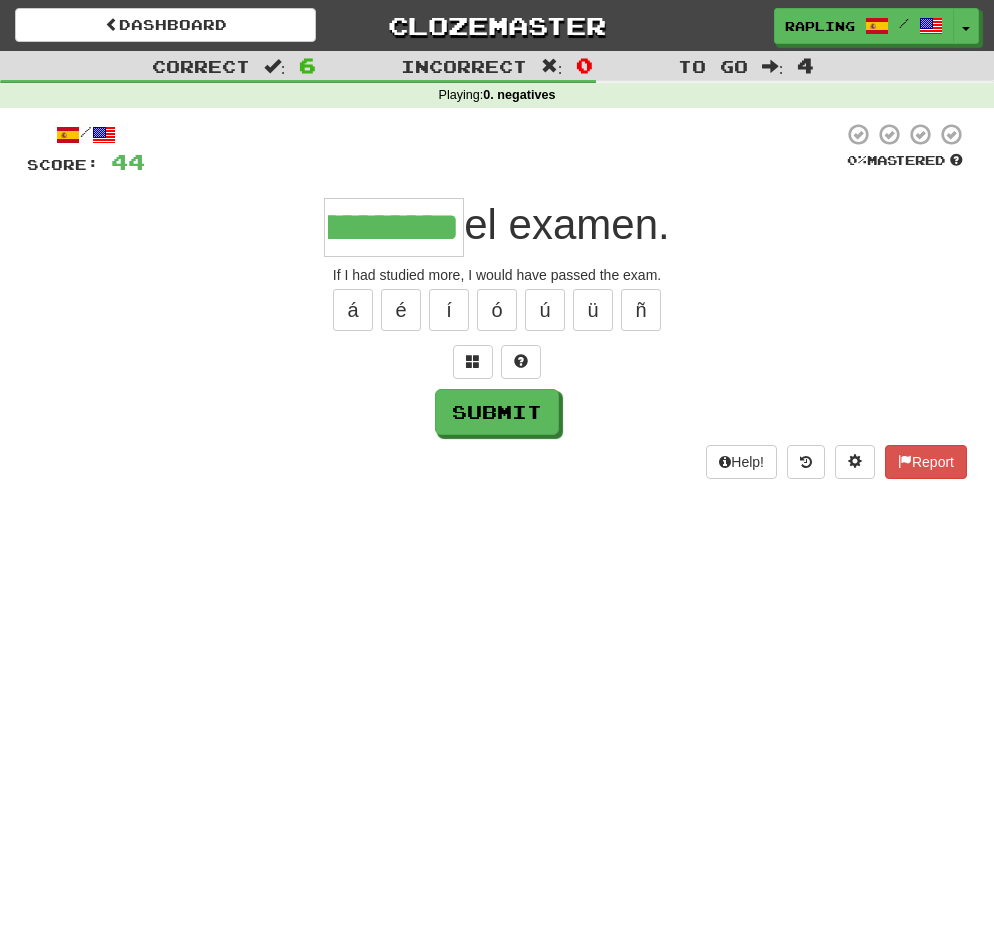 type on "**********" 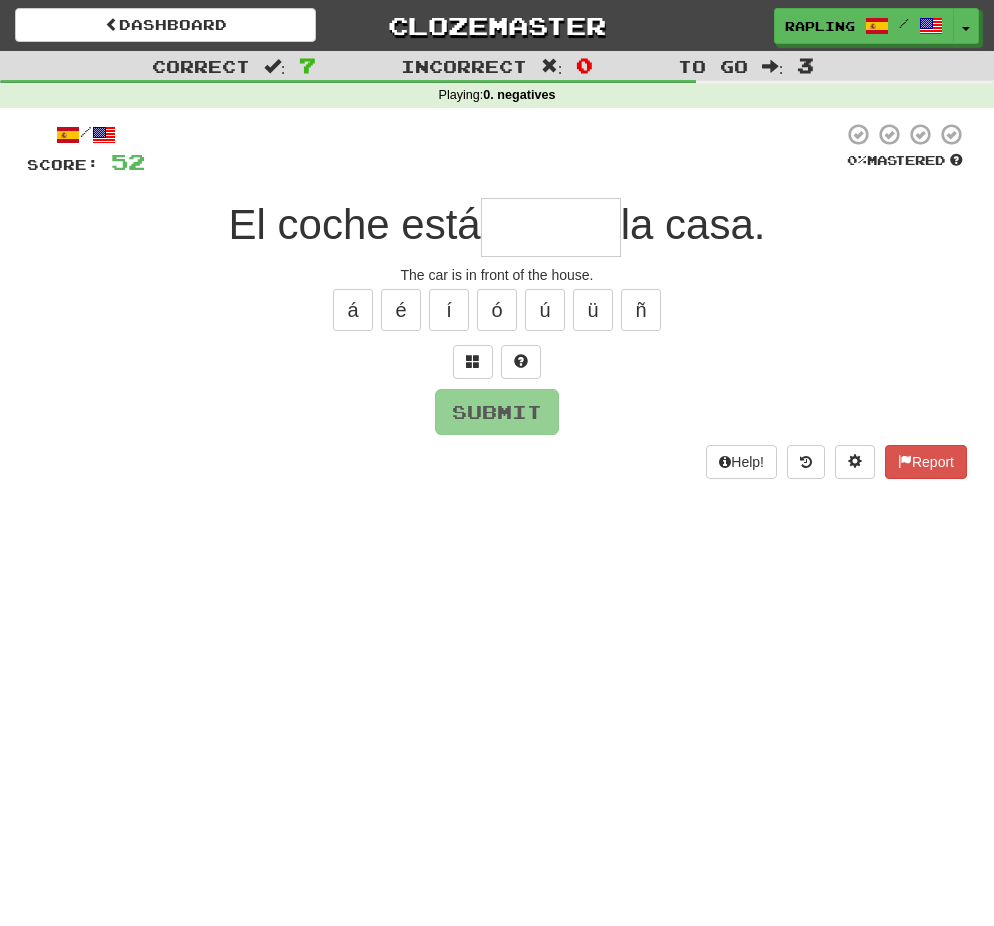 type on "*" 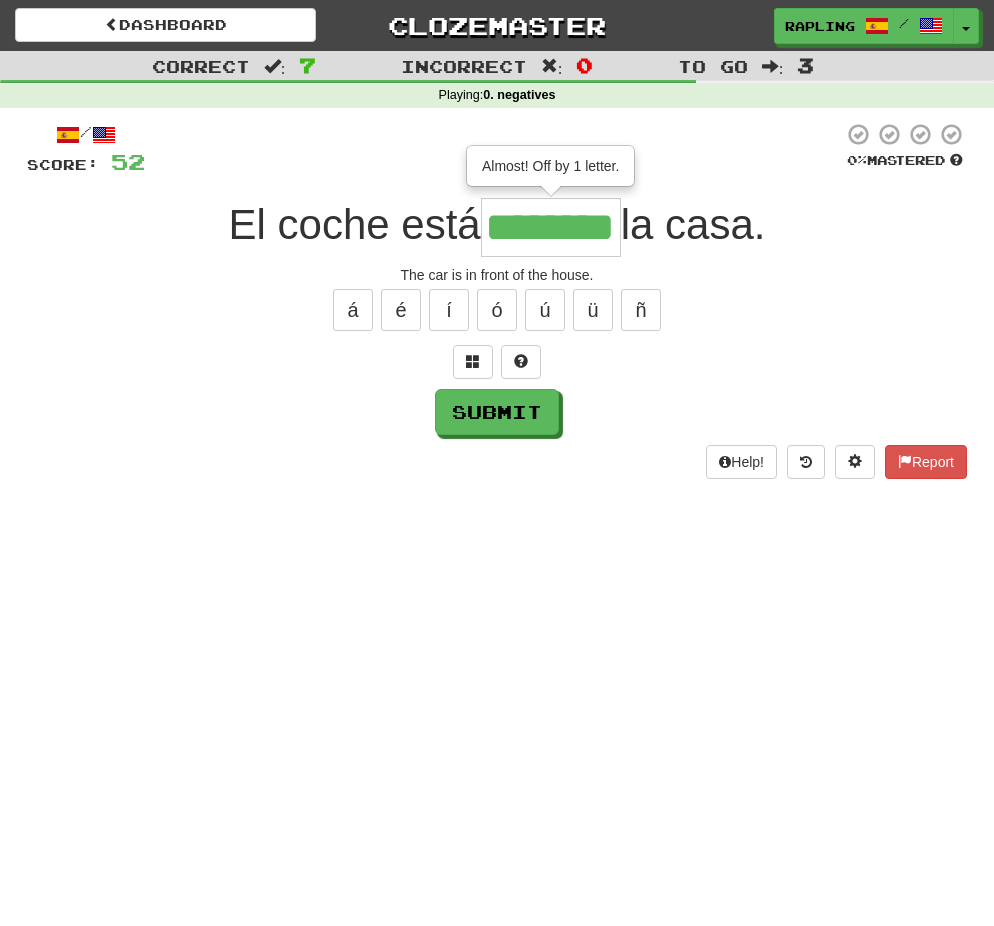 scroll, scrollTop: 0, scrollLeft: 9, axis: horizontal 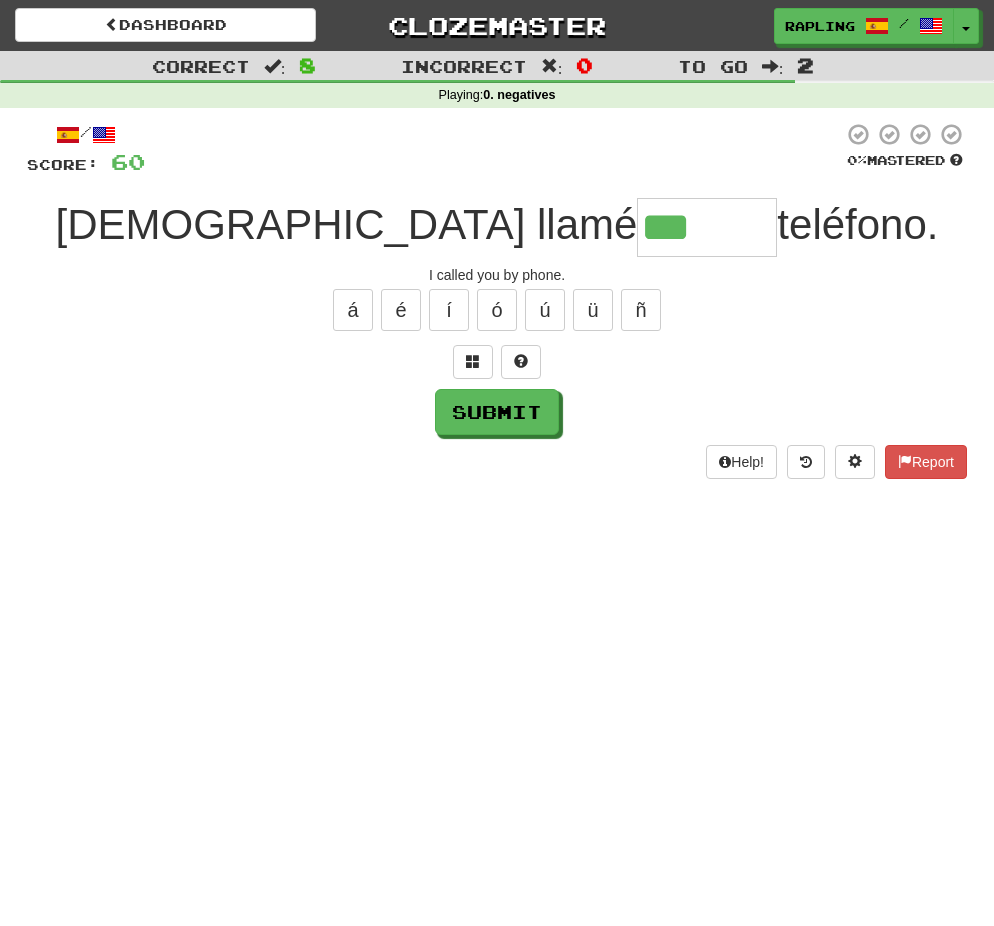 type on "***" 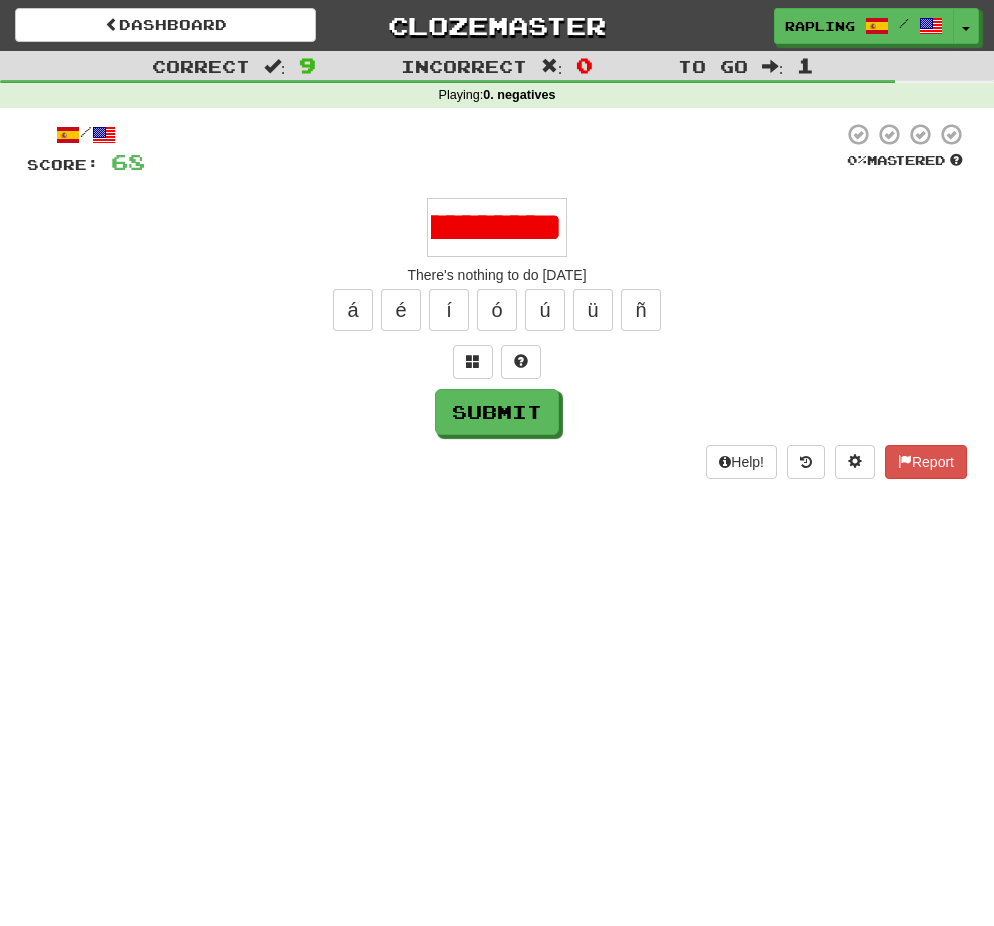 scroll, scrollTop: 0, scrollLeft: 111, axis: horizontal 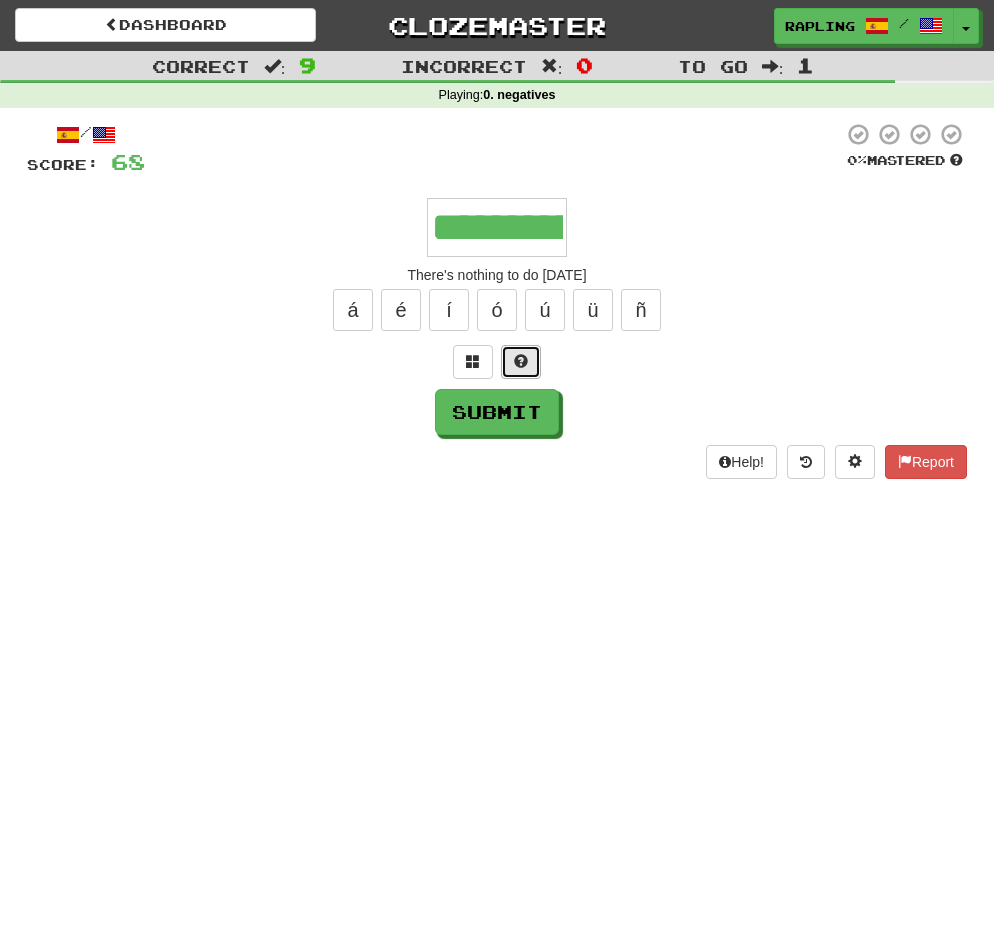 click at bounding box center (521, 362) 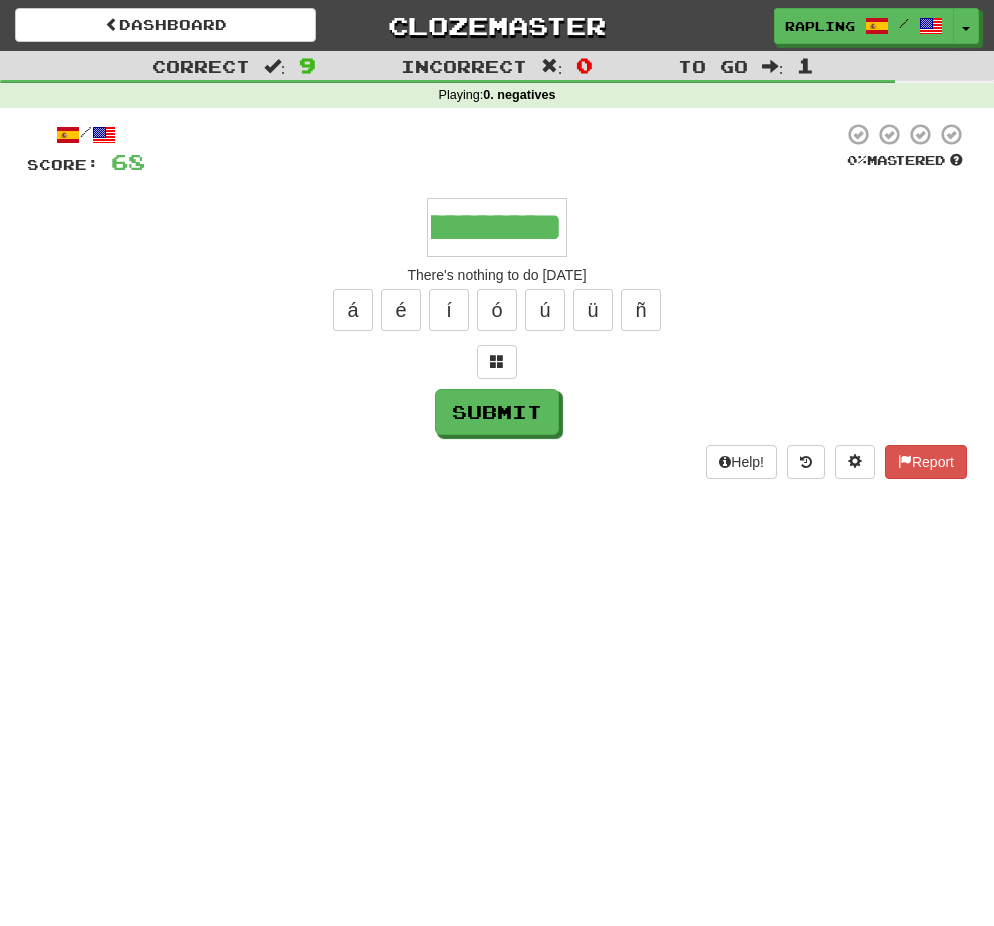scroll, scrollTop: 0, scrollLeft: 385, axis: horizontal 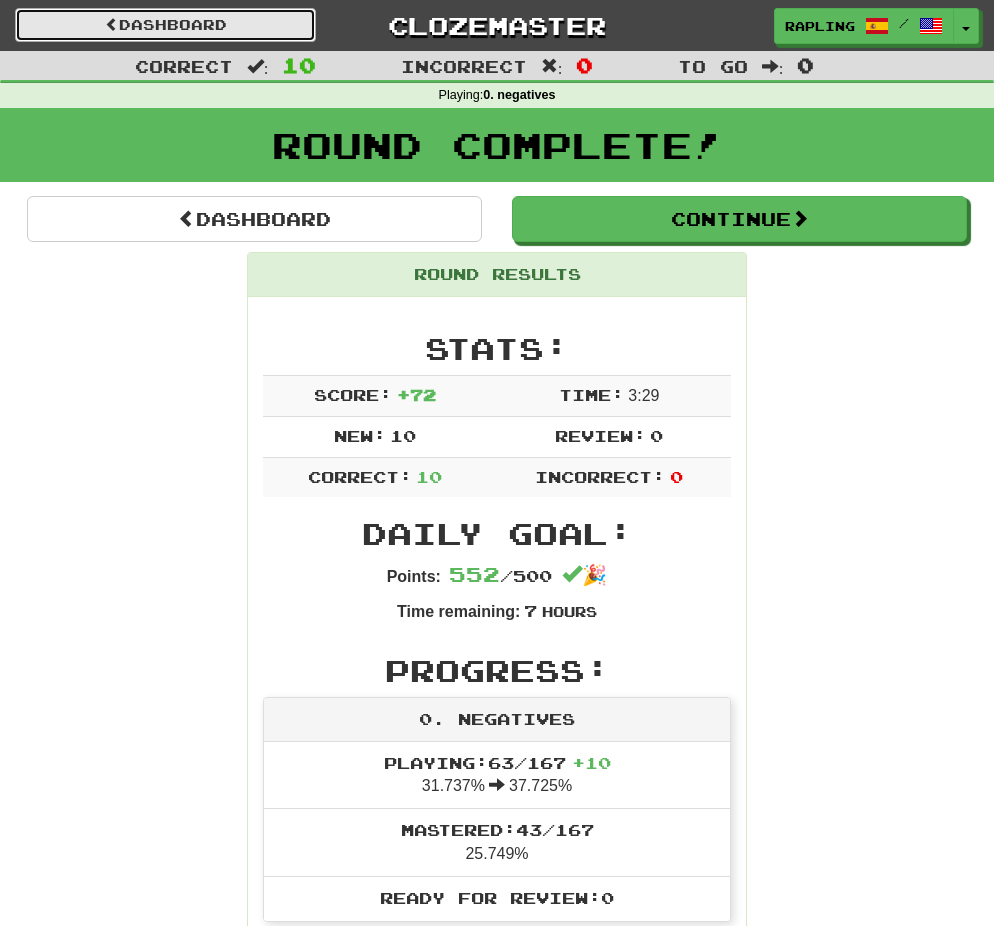 click on "Dashboard" at bounding box center (165, 25) 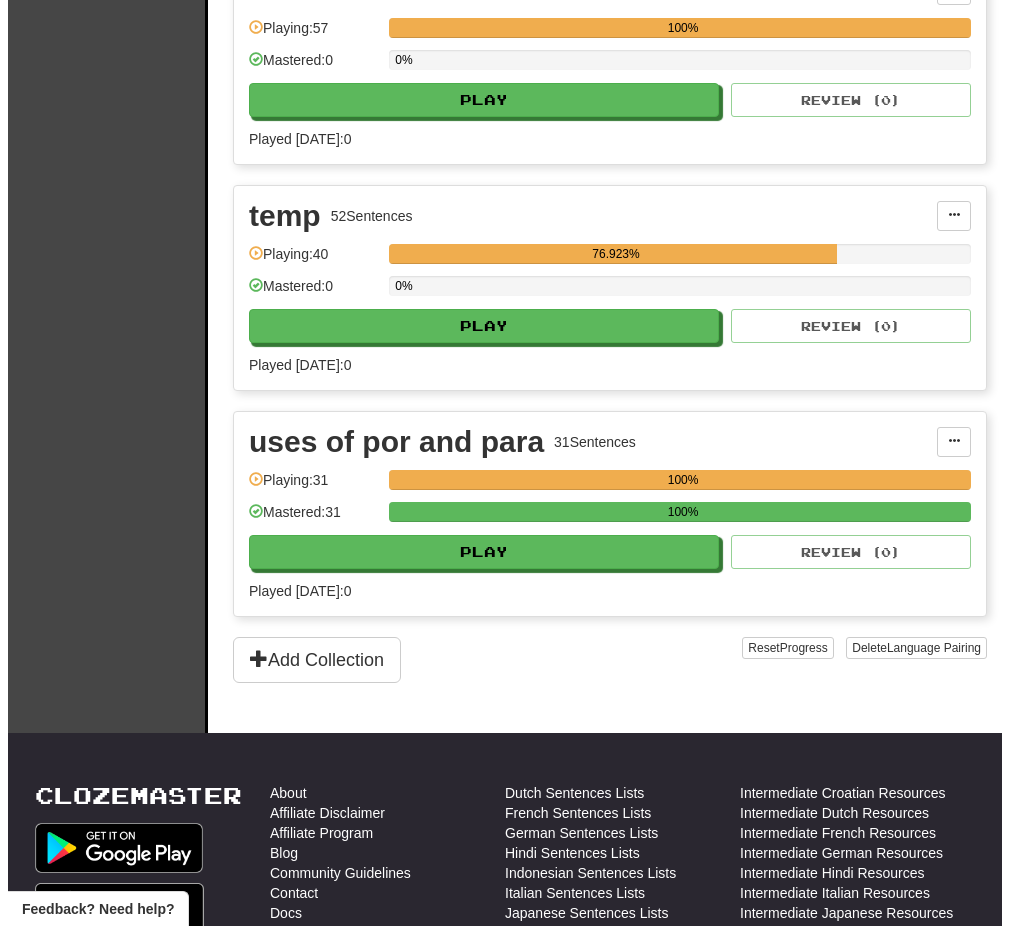 scroll, scrollTop: 2636, scrollLeft: 0, axis: vertical 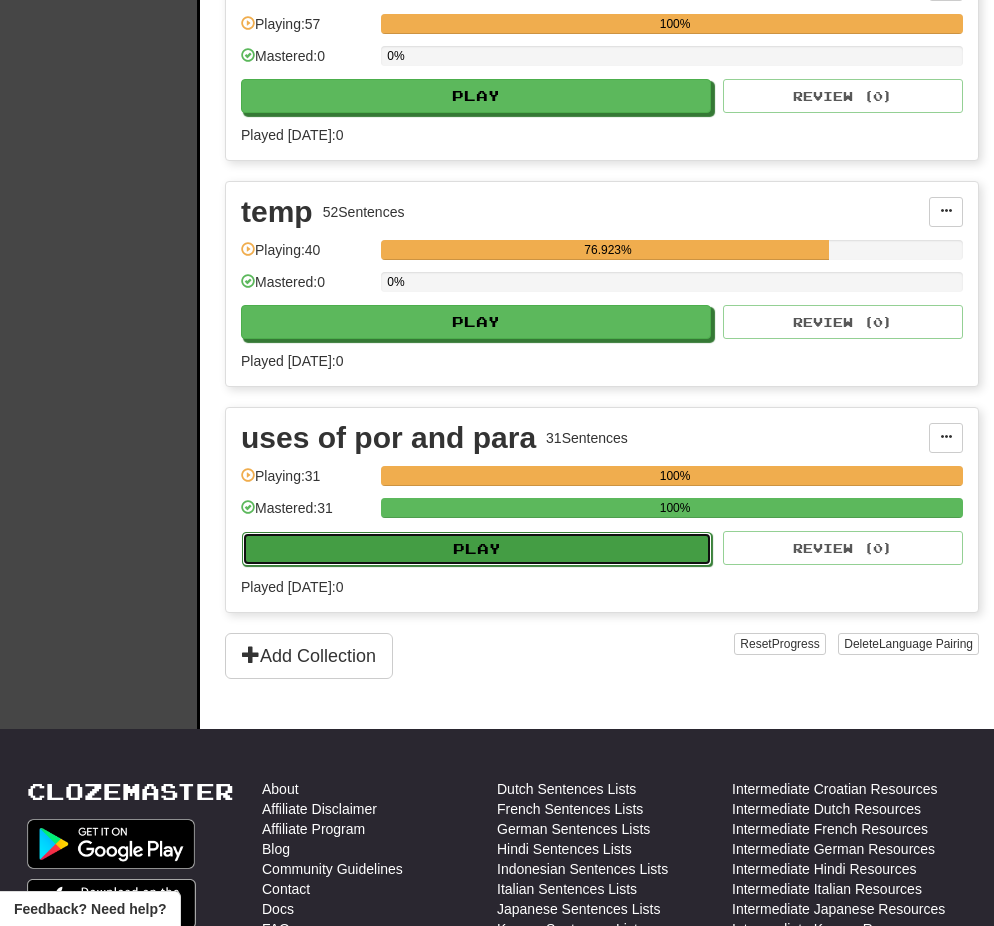 click on "Play" at bounding box center (477, 549) 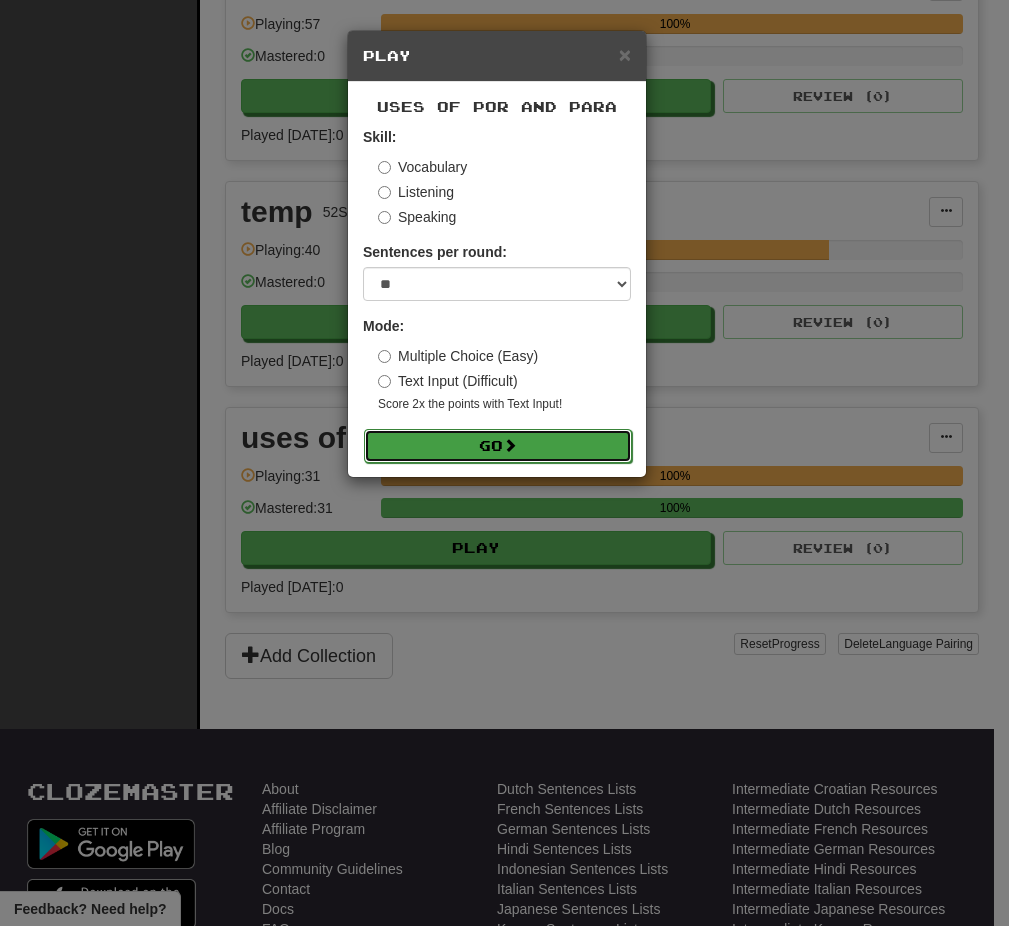 click on "Go" at bounding box center (498, 446) 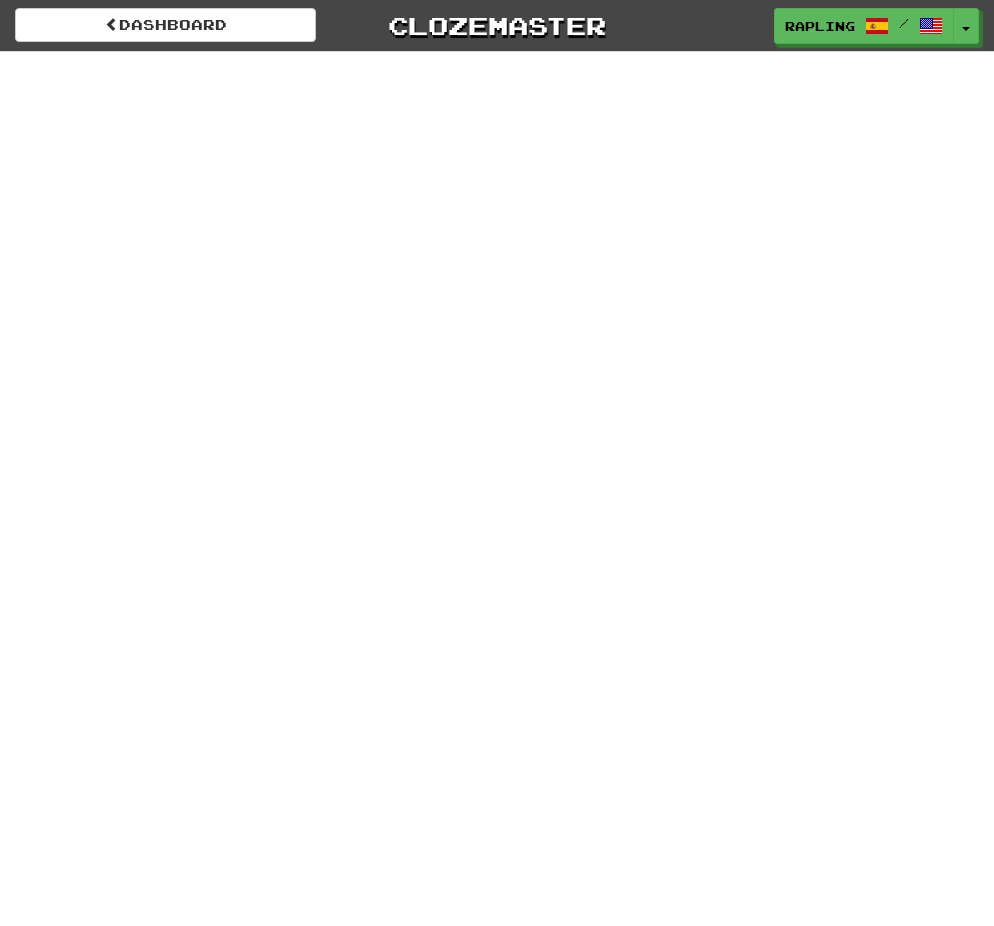 scroll, scrollTop: 0, scrollLeft: 0, axis: both 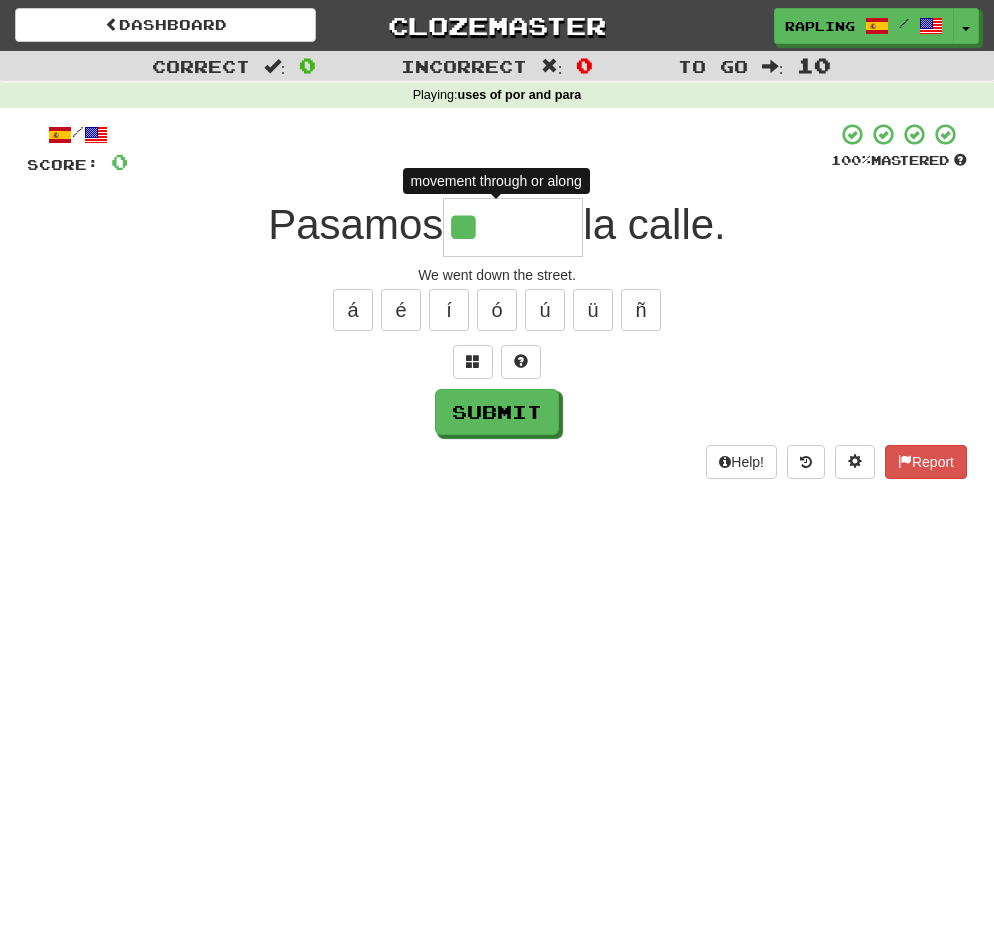 type on "***" 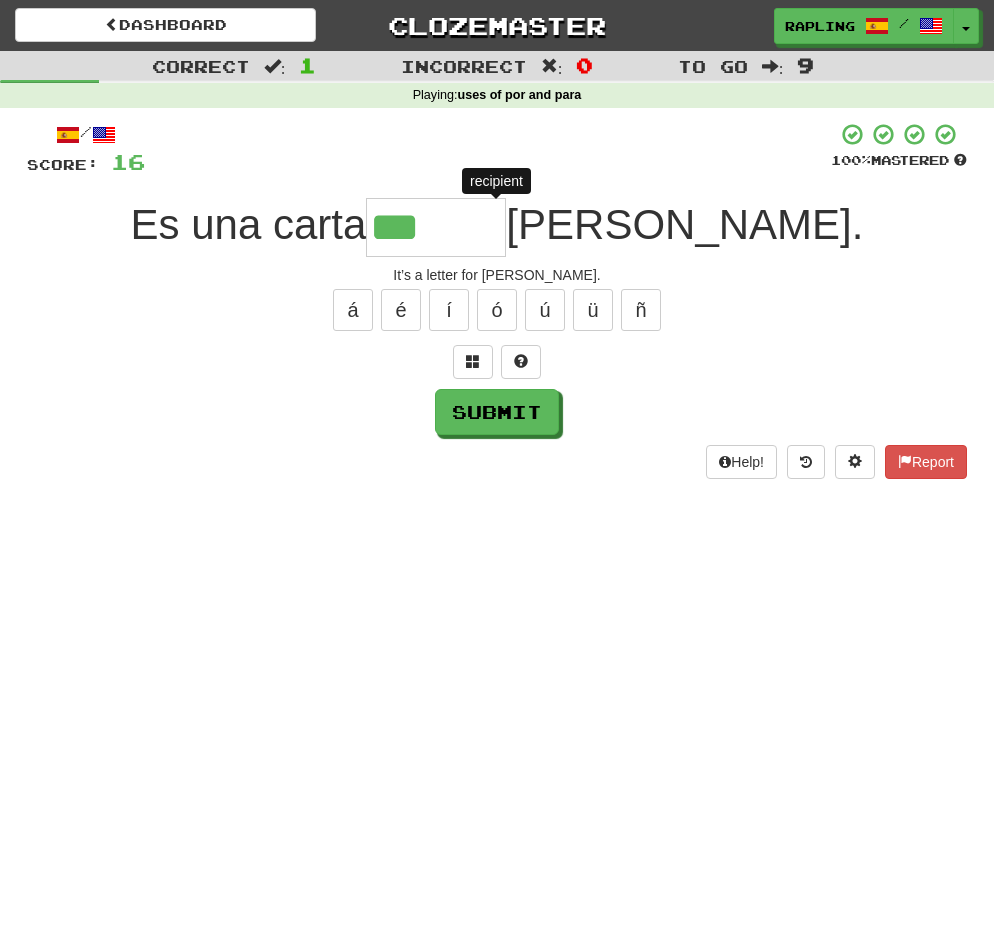 type on "****" 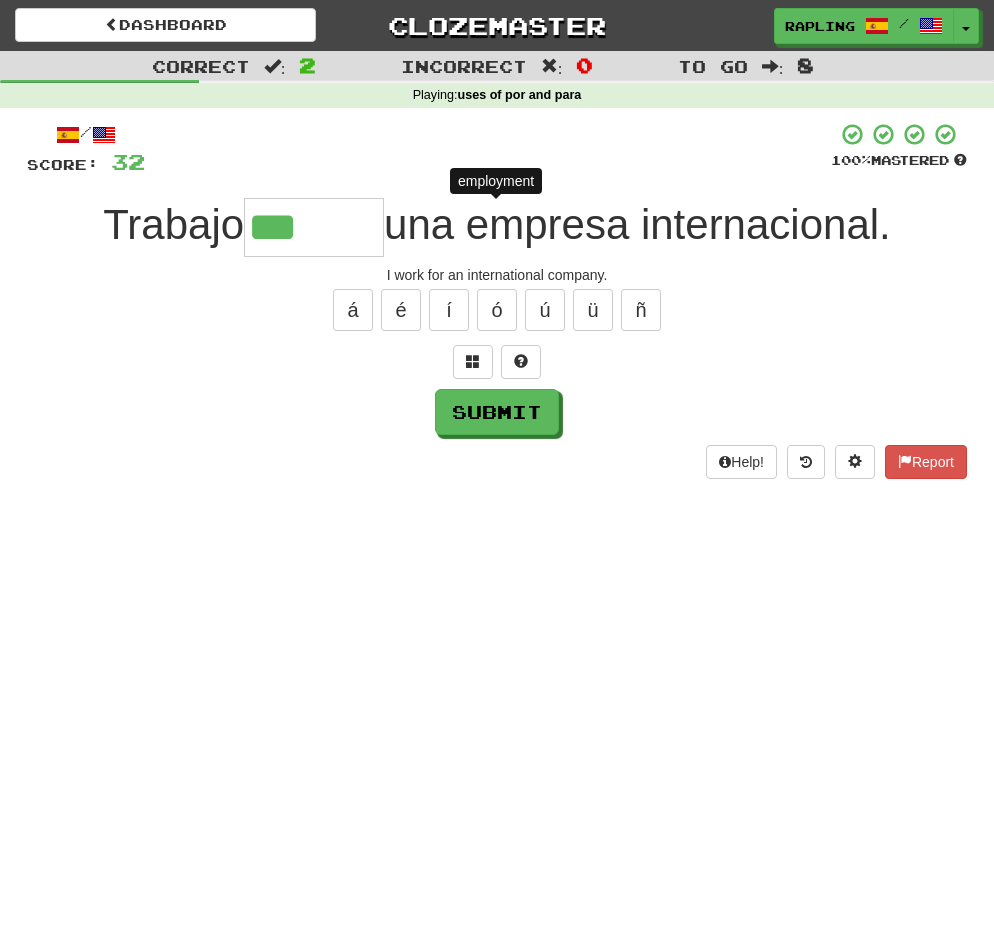 type on "****" 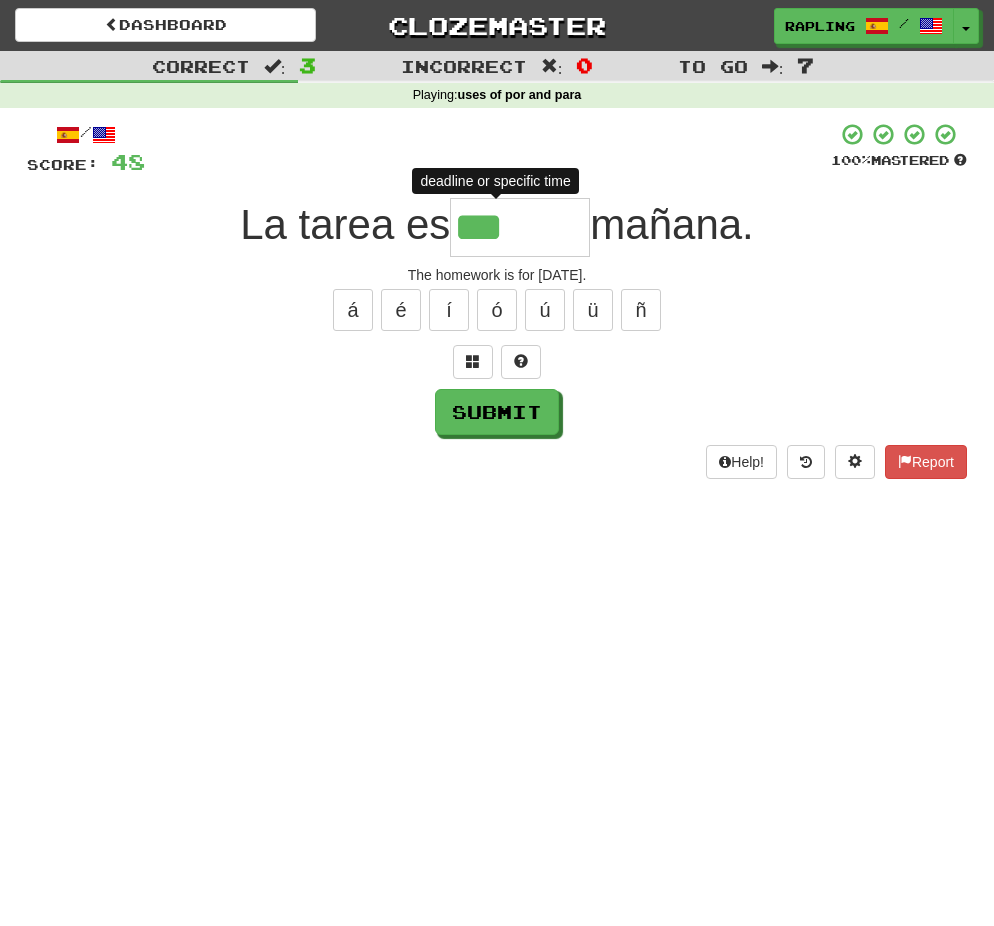 type on "****" 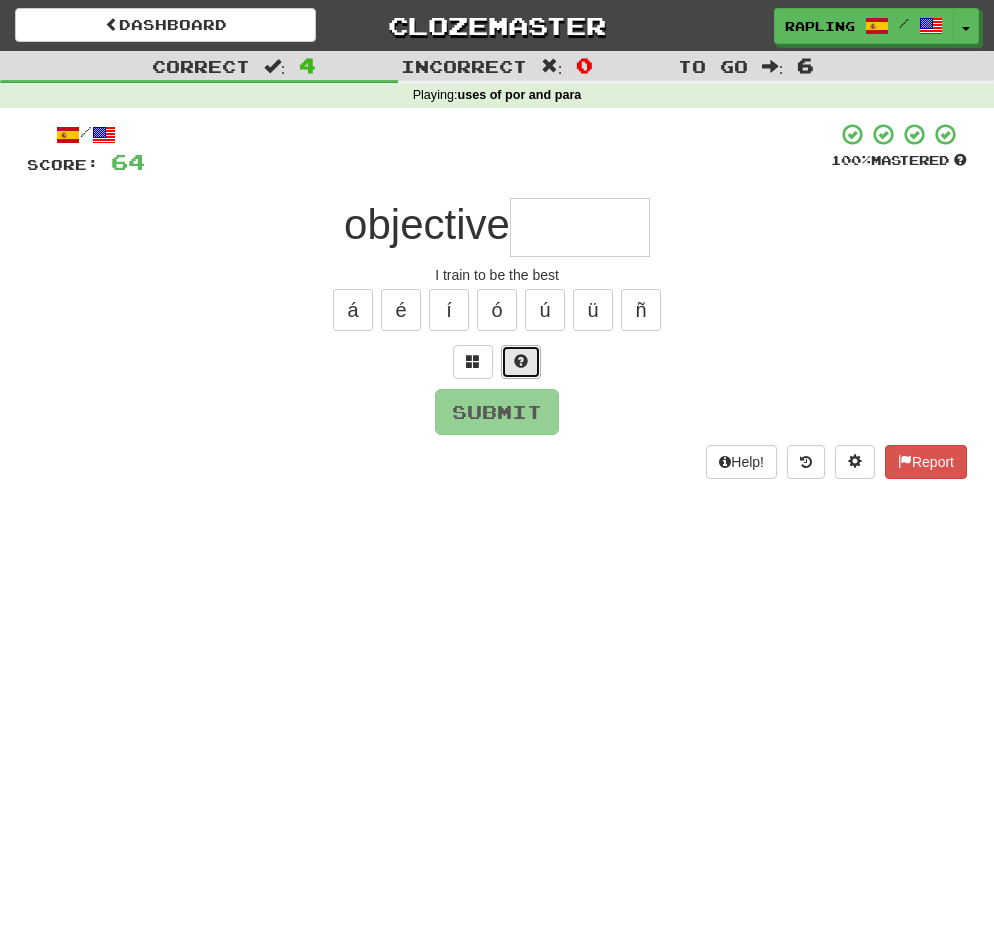 click at bounding box center [521, 361] 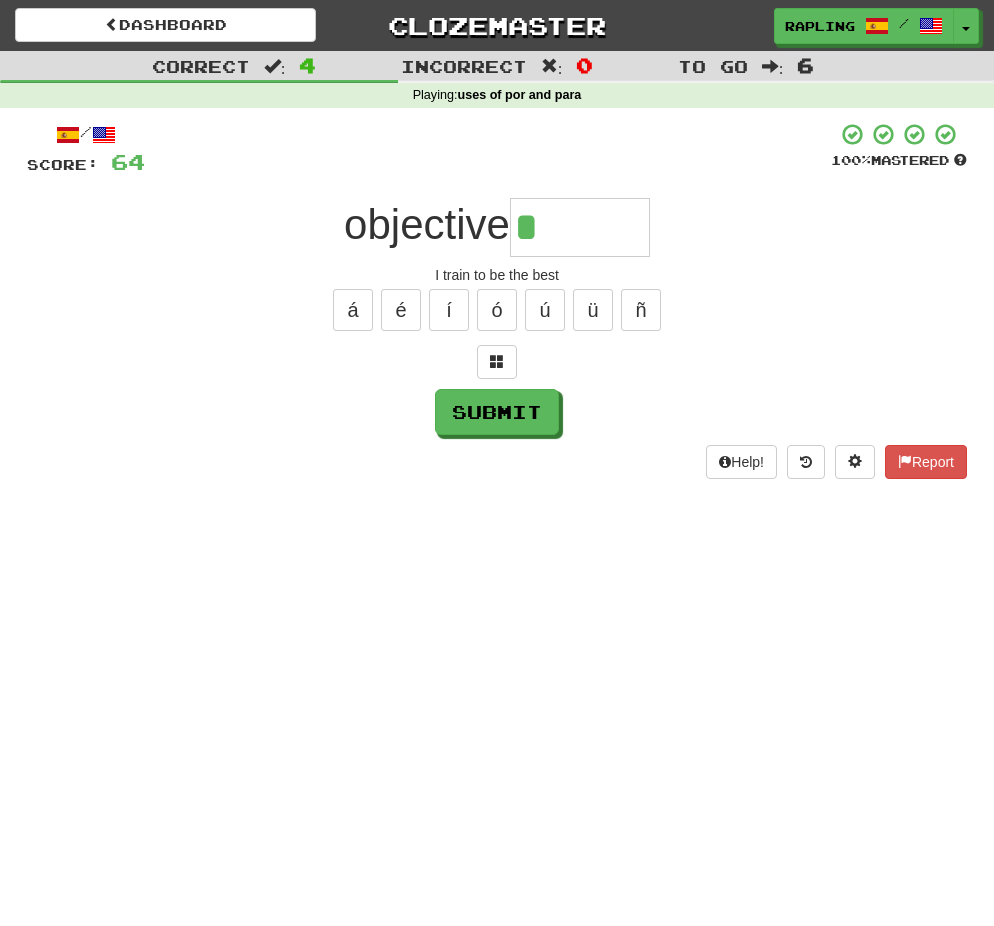 type on "****" 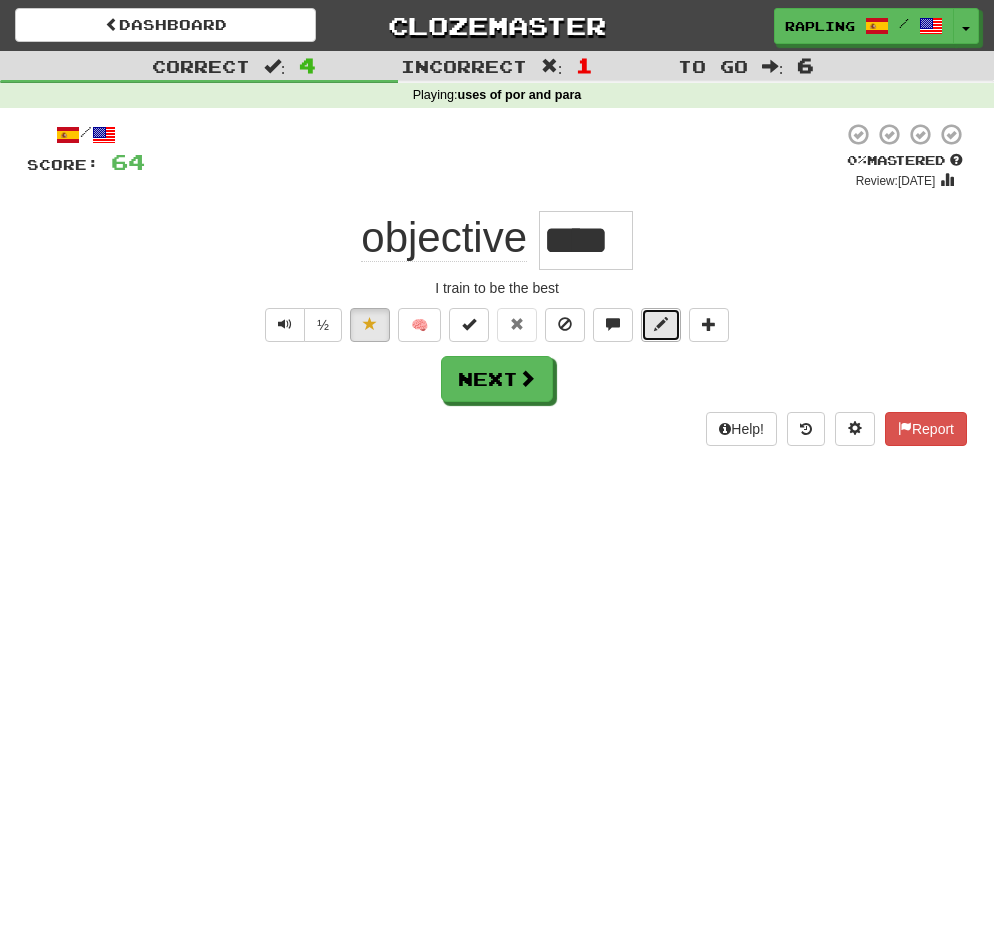 click at bounding box center (661, 325) 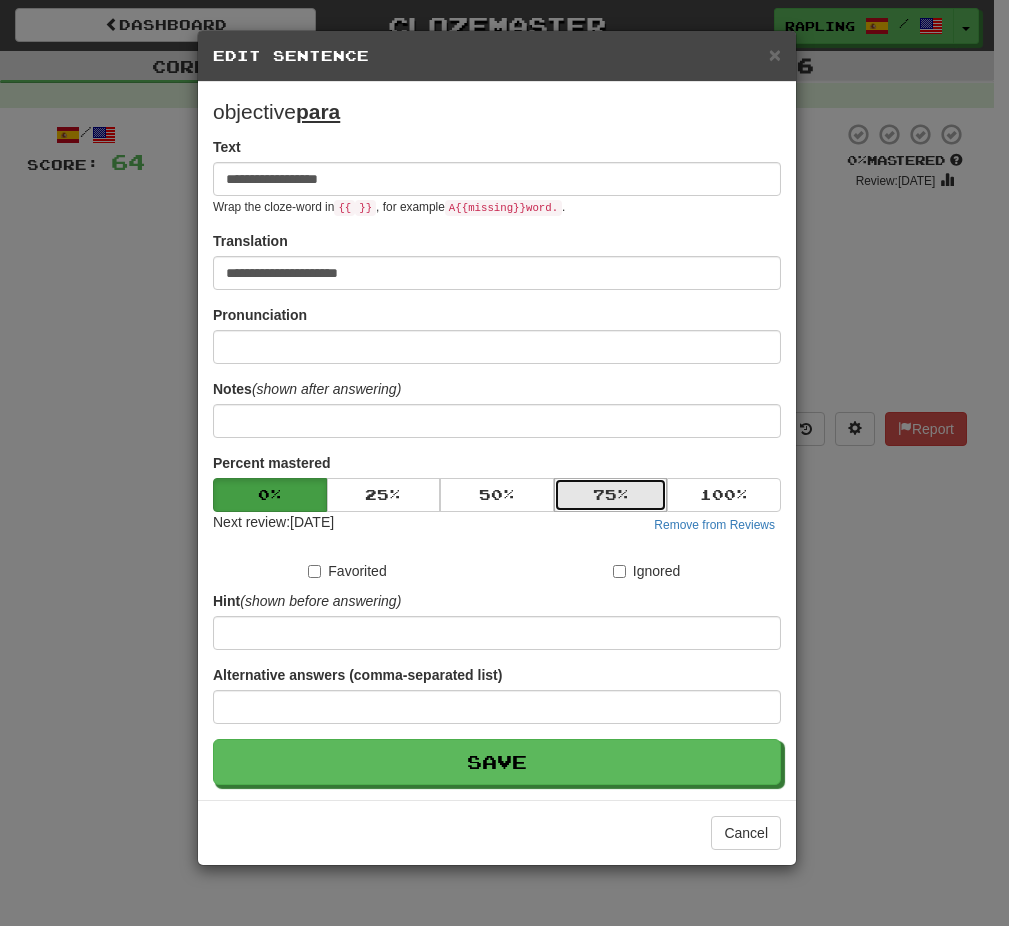 click on "75 %" at bounding box center (611, 495) 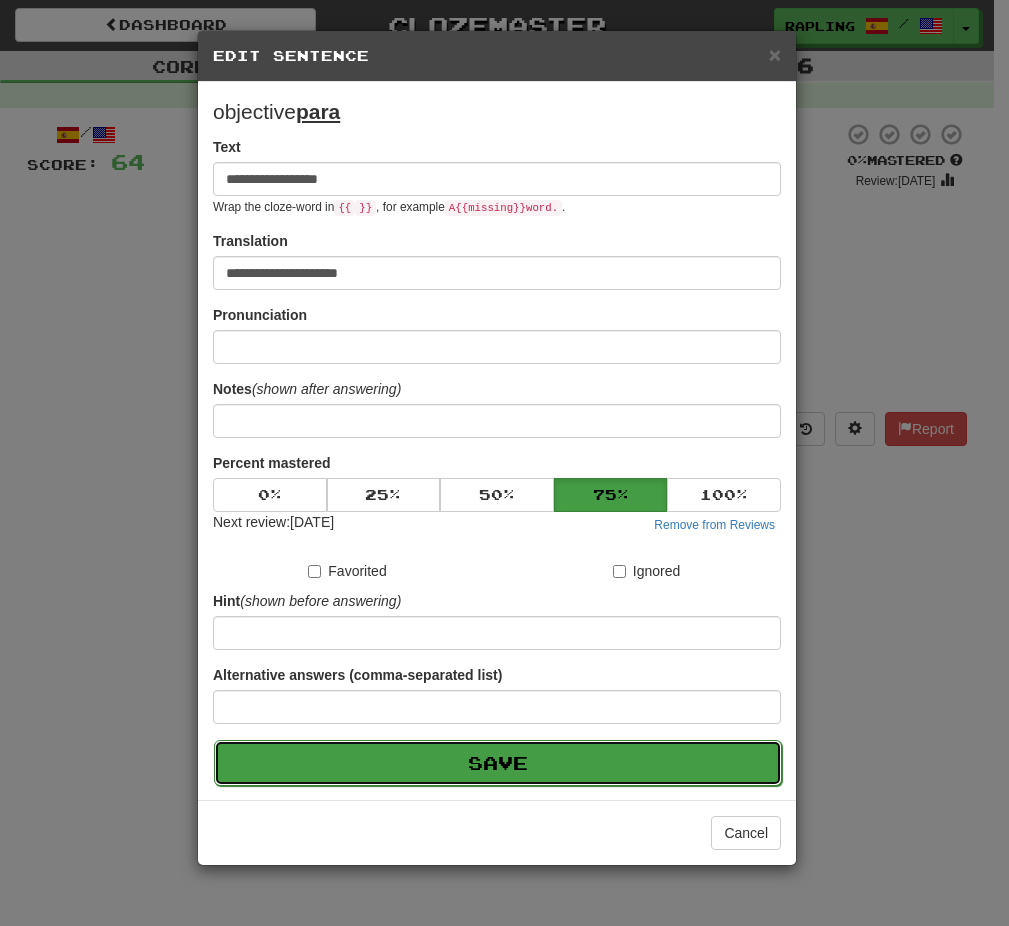 click on "Save" at bounding box center [498, 763] 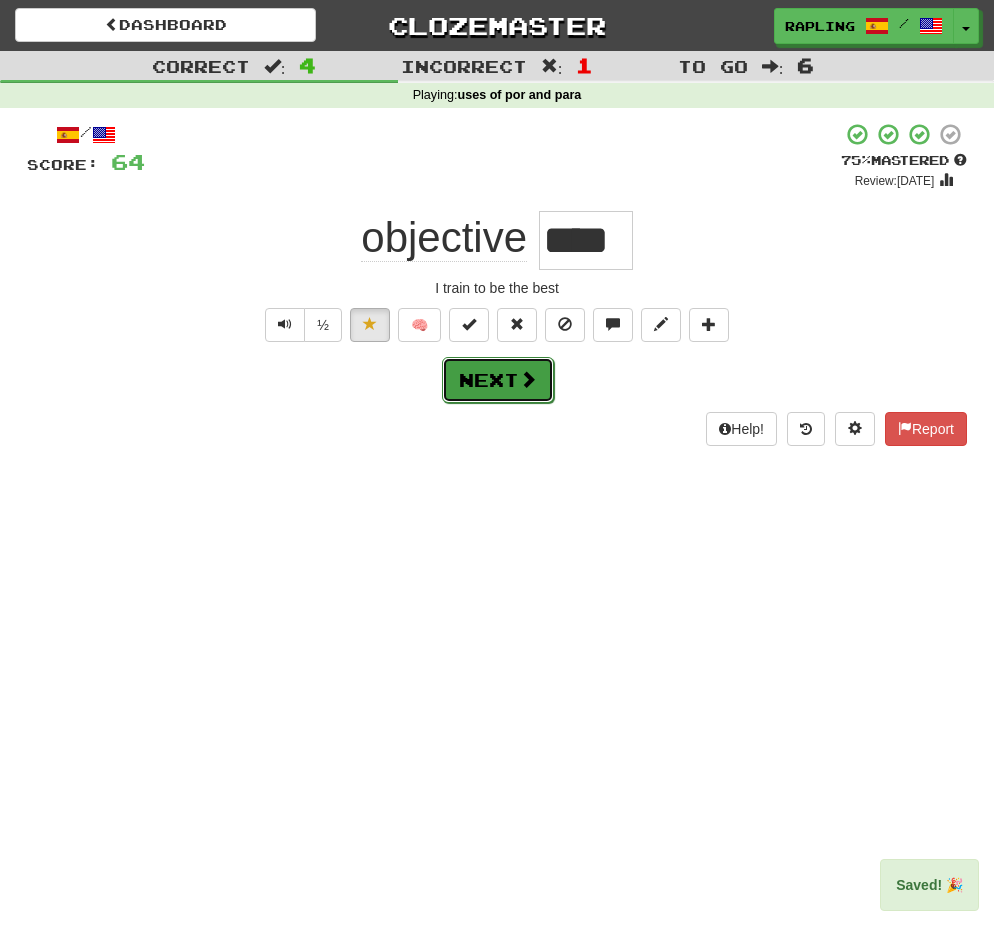 click on "Next" at bounding box center (498, 380) 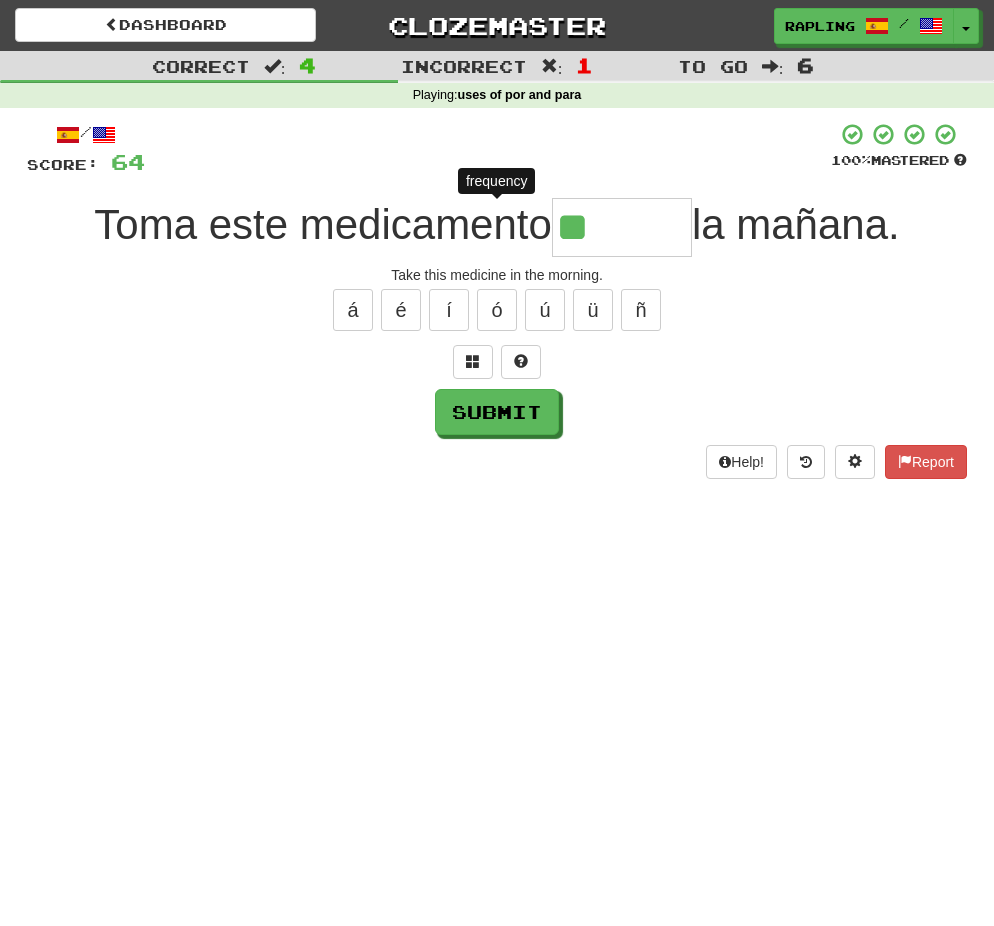 type on "***" 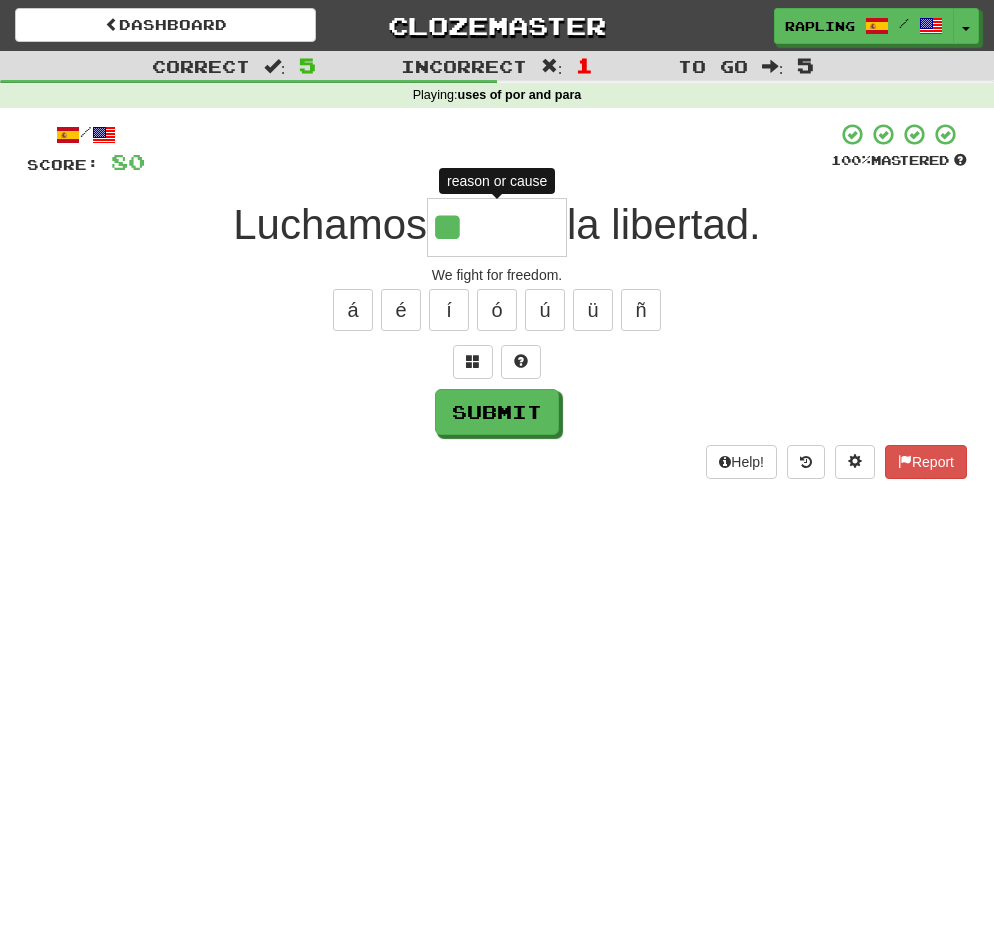 type on "***" 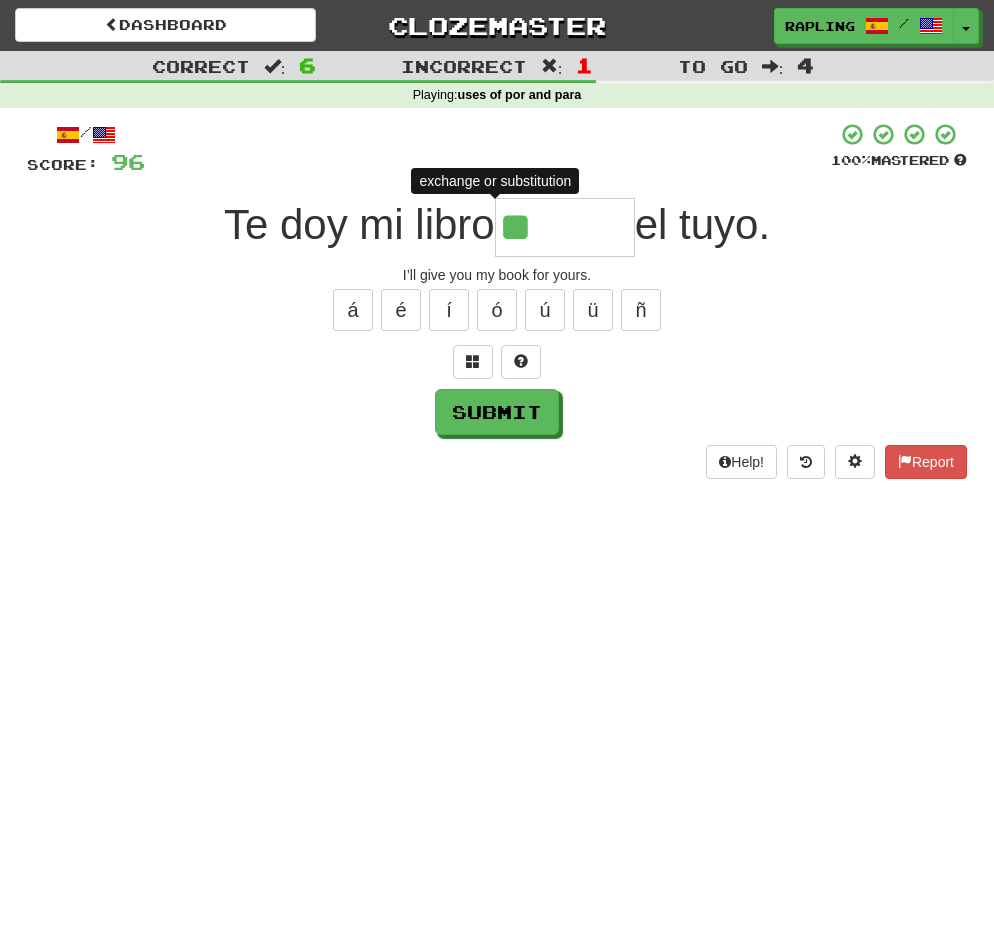 type on "***" 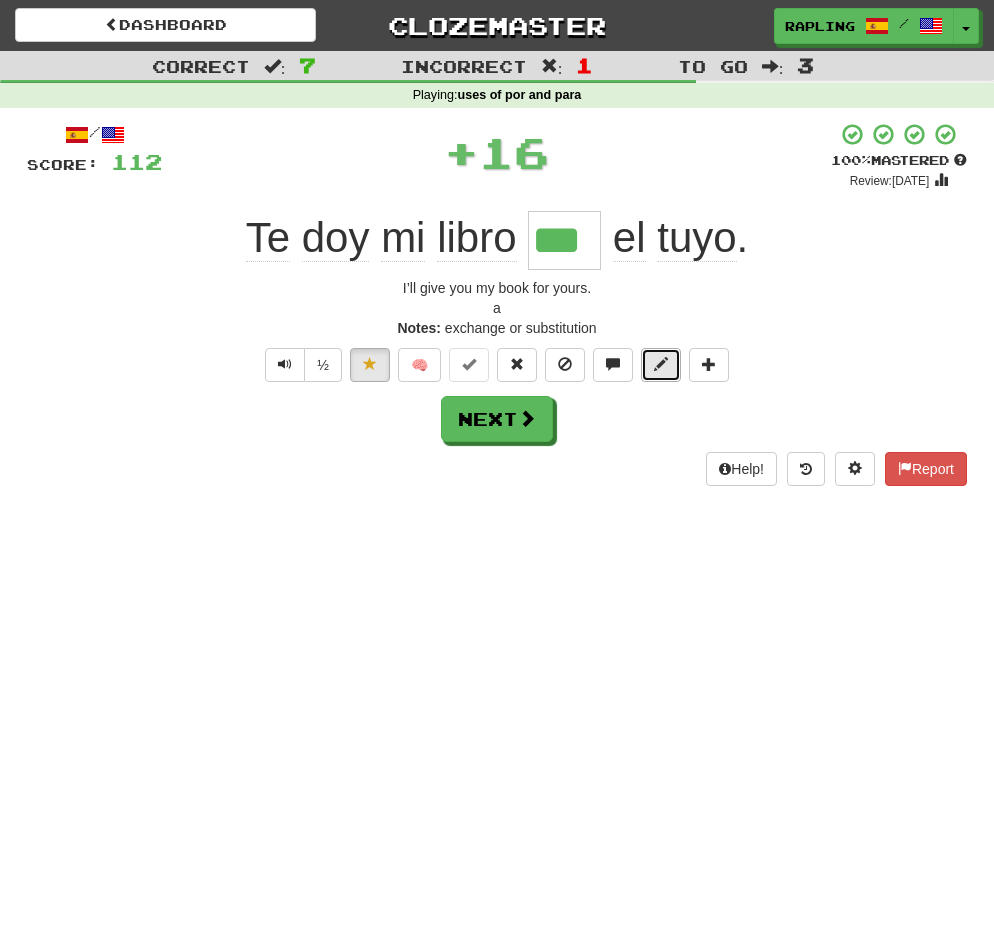 click at bounding box center (661, 364) 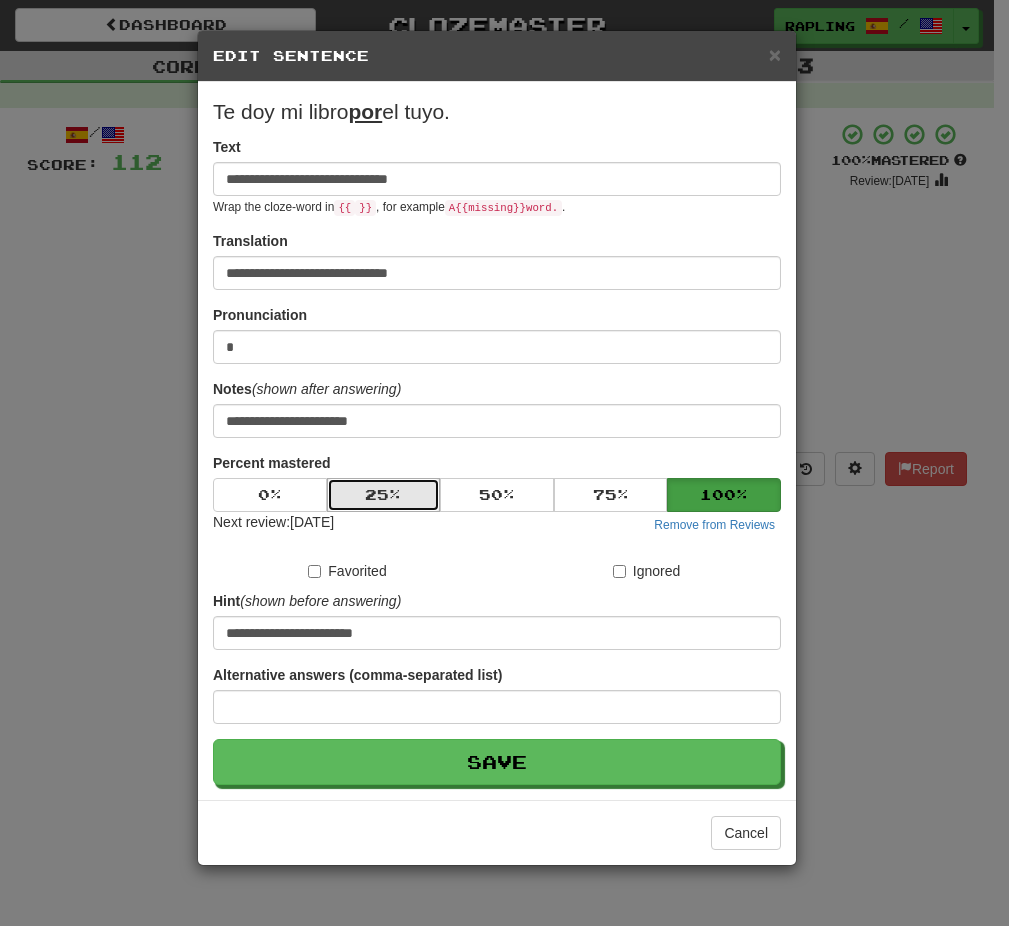 click on "25 %" at bounding box center (384, 495) 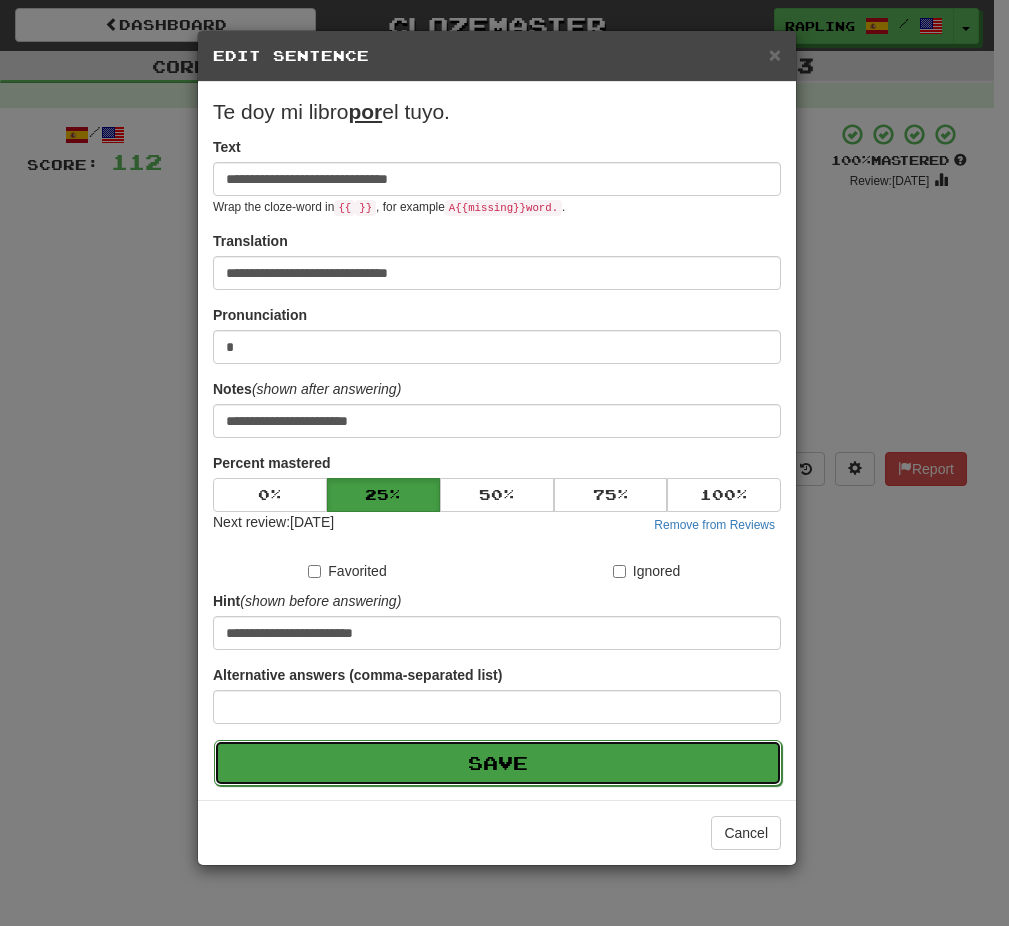 click on "Save" at bounding box center [498, 763] 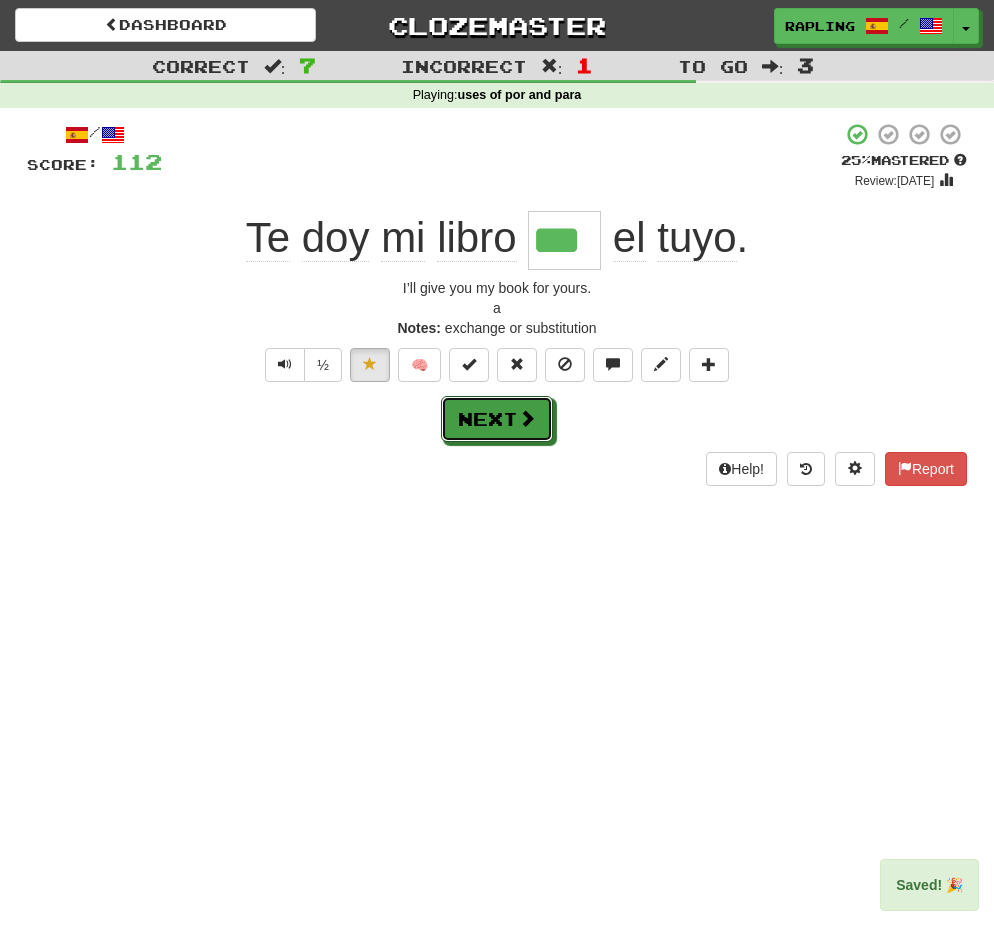 drag, startPoint x: 494, startPoint y: 423, endPoint x: 486, endPoint y: 440, distance: 18.788294 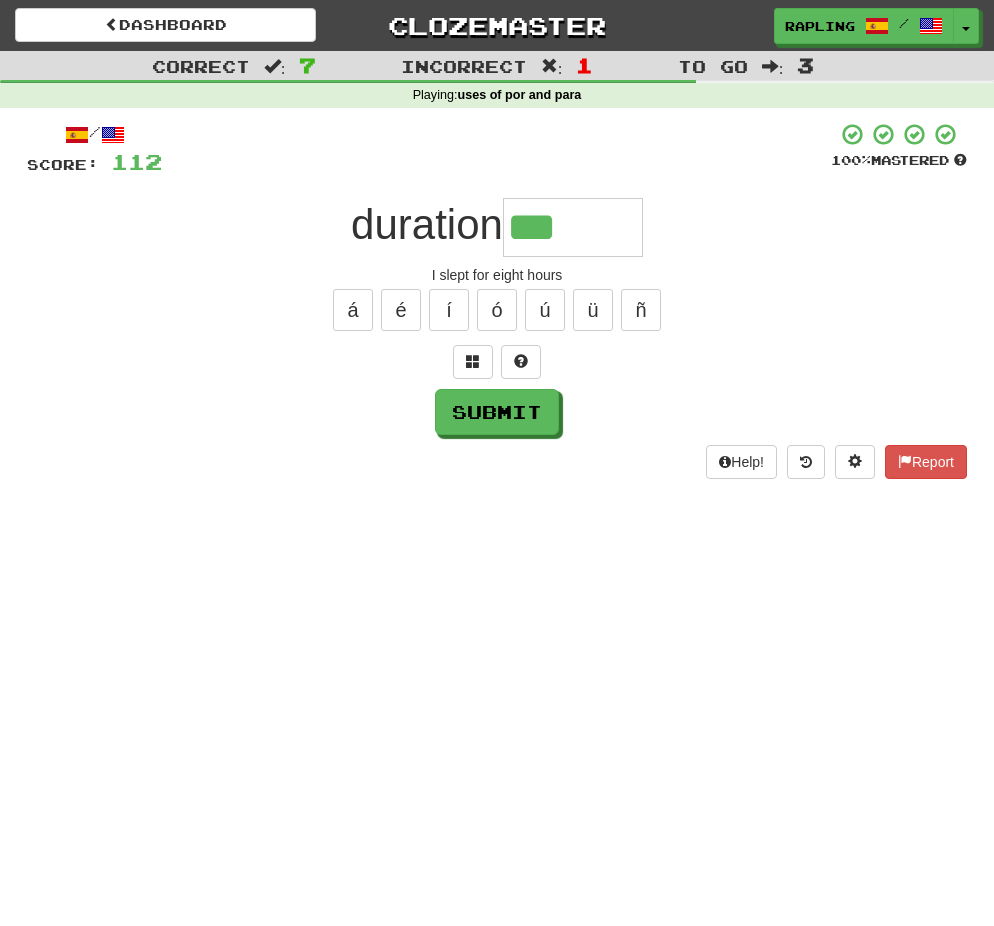 type on "***" 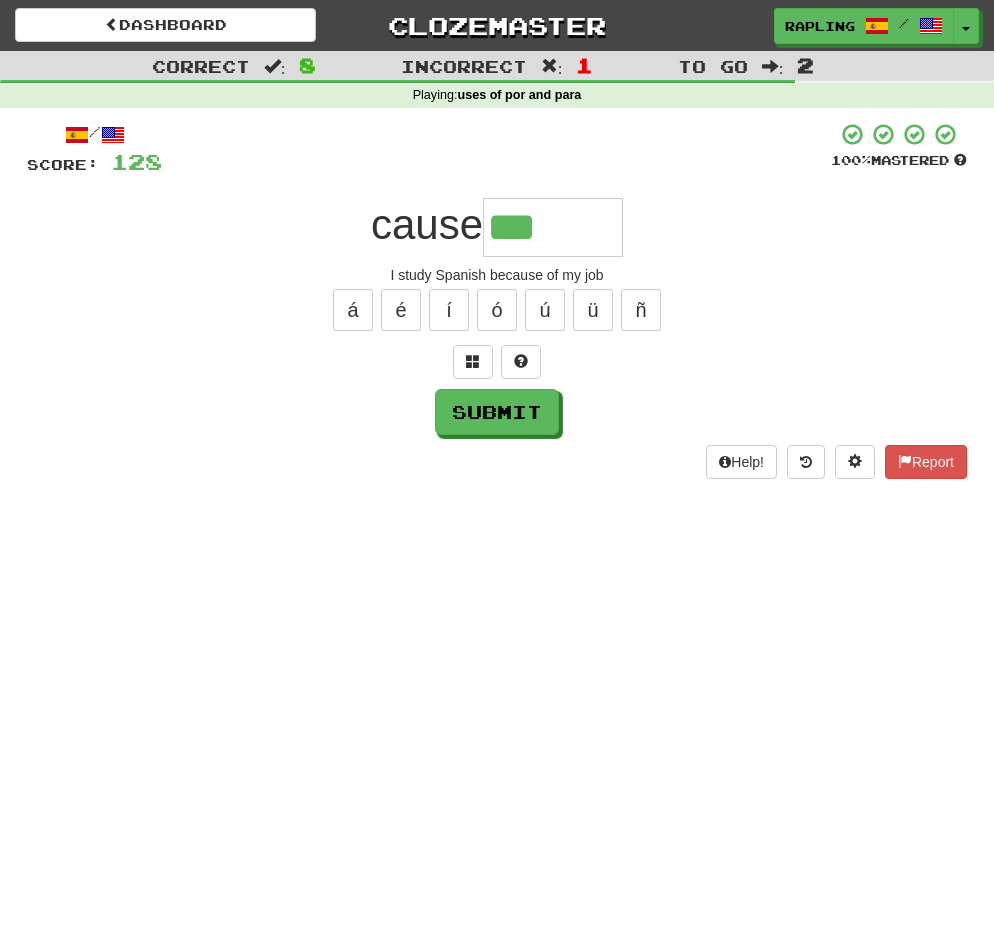 type on "***" 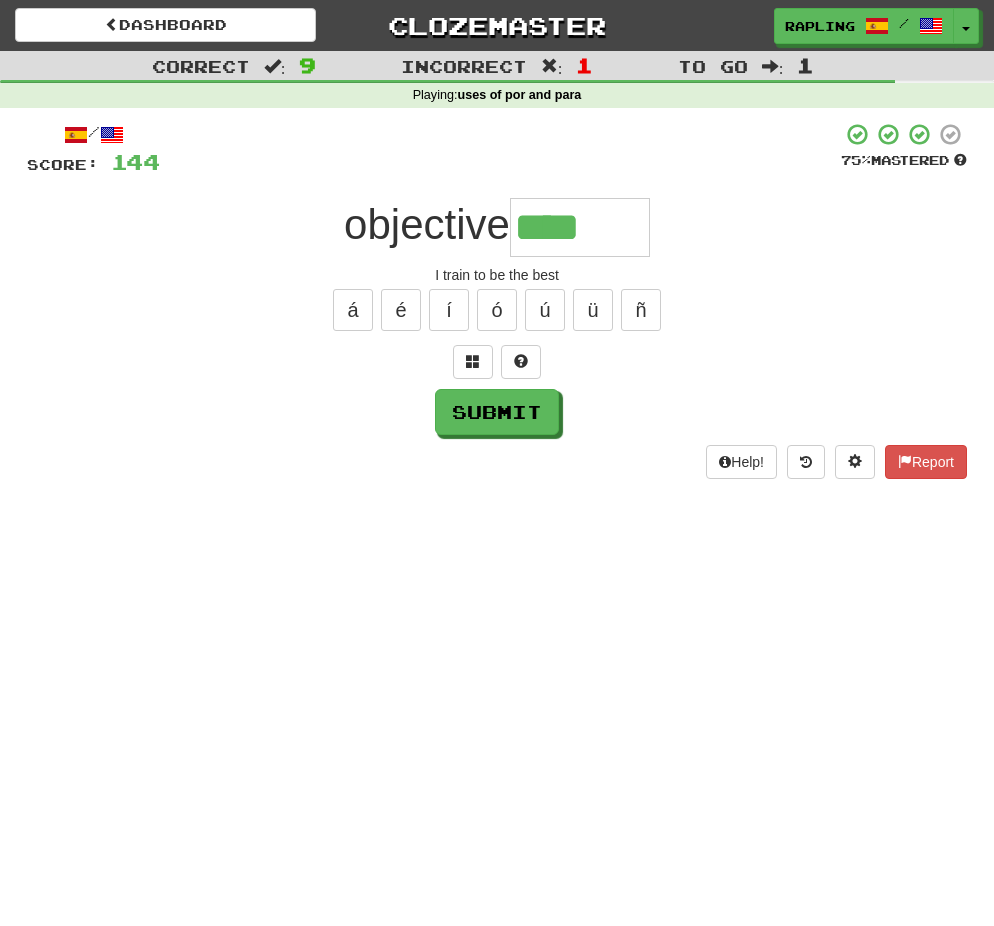 type on "****" 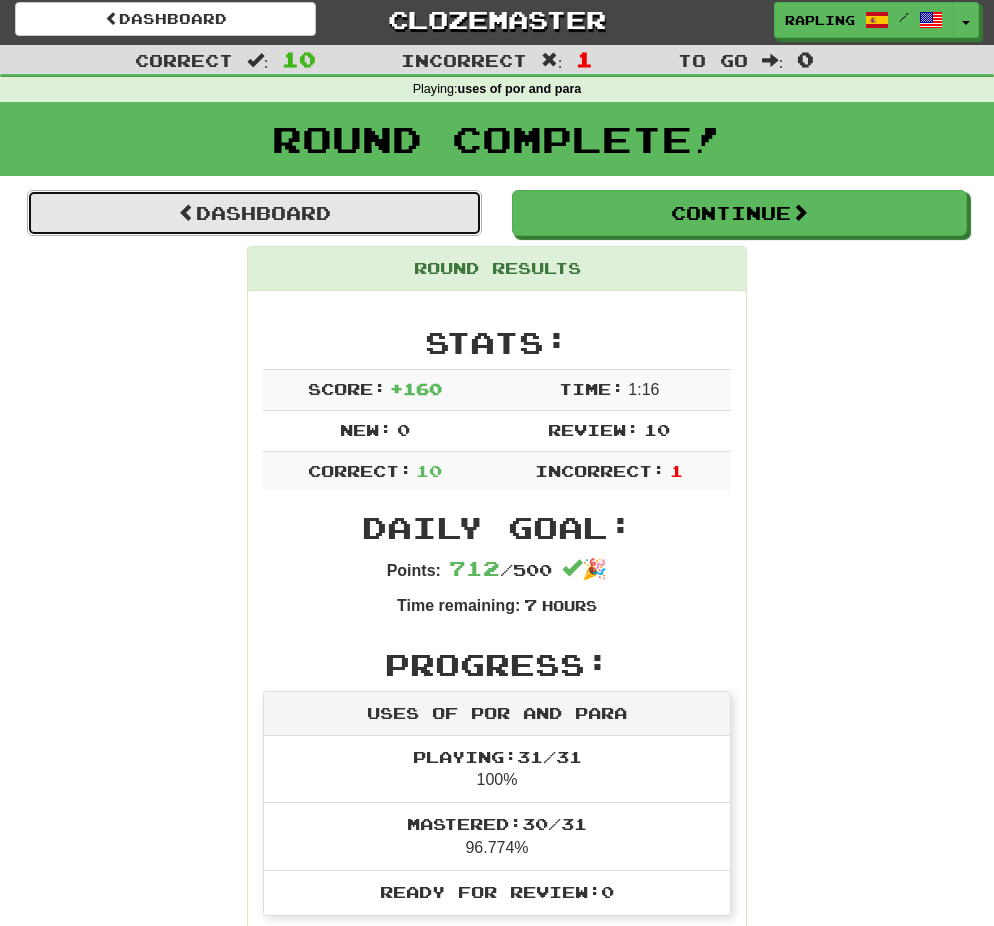 click on "Dashboard" at bounding box center (254, 213) 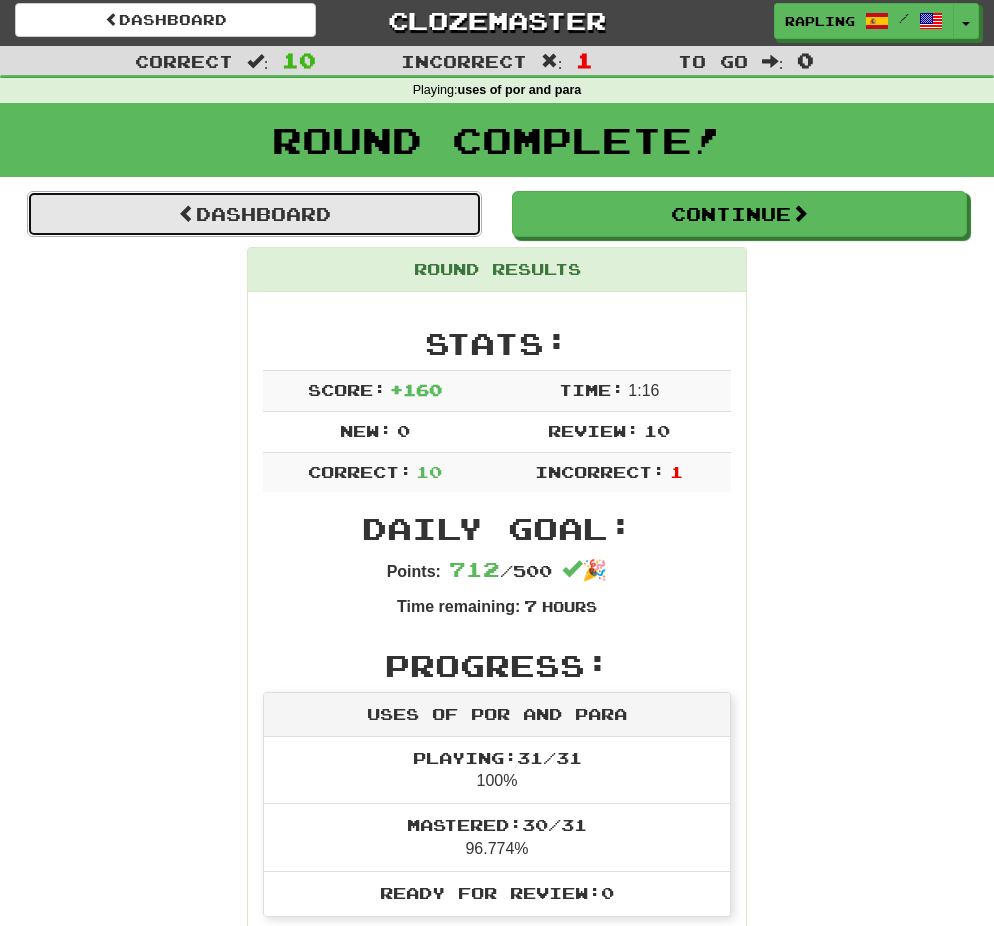 scroll, scrollTop: 0, scrollLeft: 0, axis: both 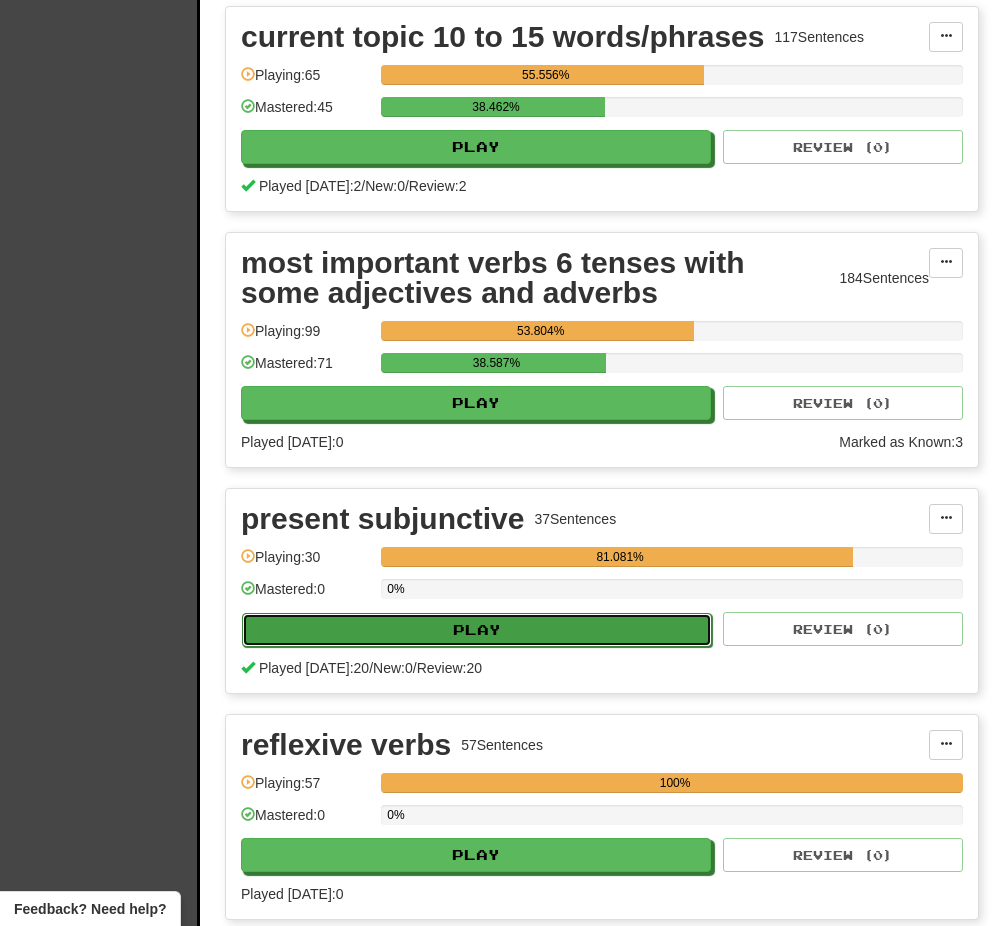 click on "Play" at bounding box center [477, 630] 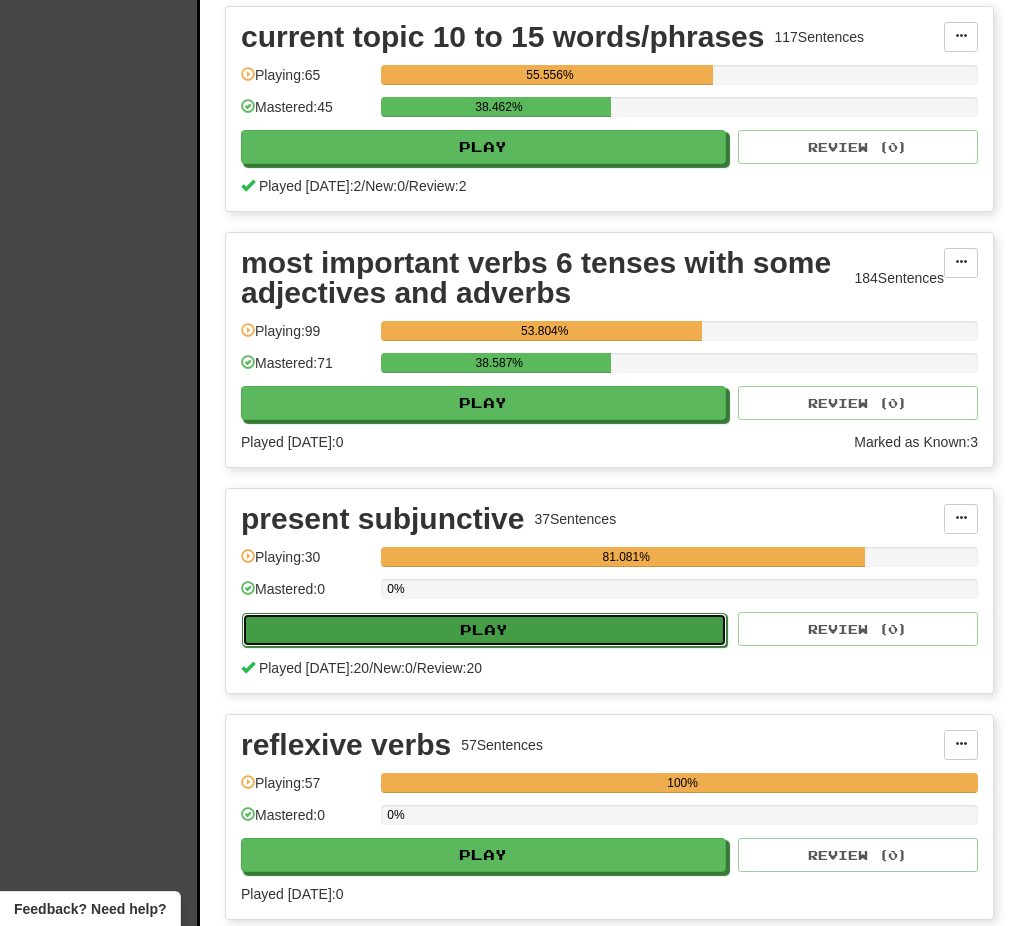 select on "**" 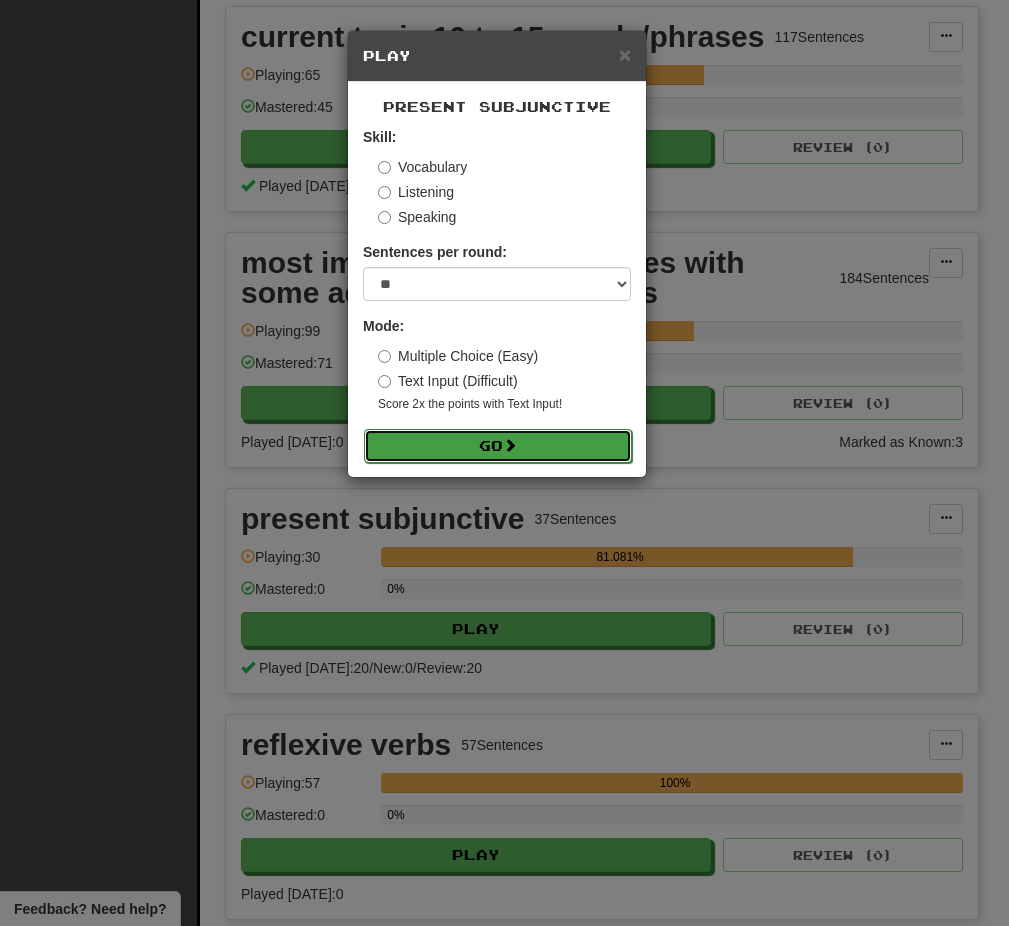 click on "Go" at bounding box center (498, 446) 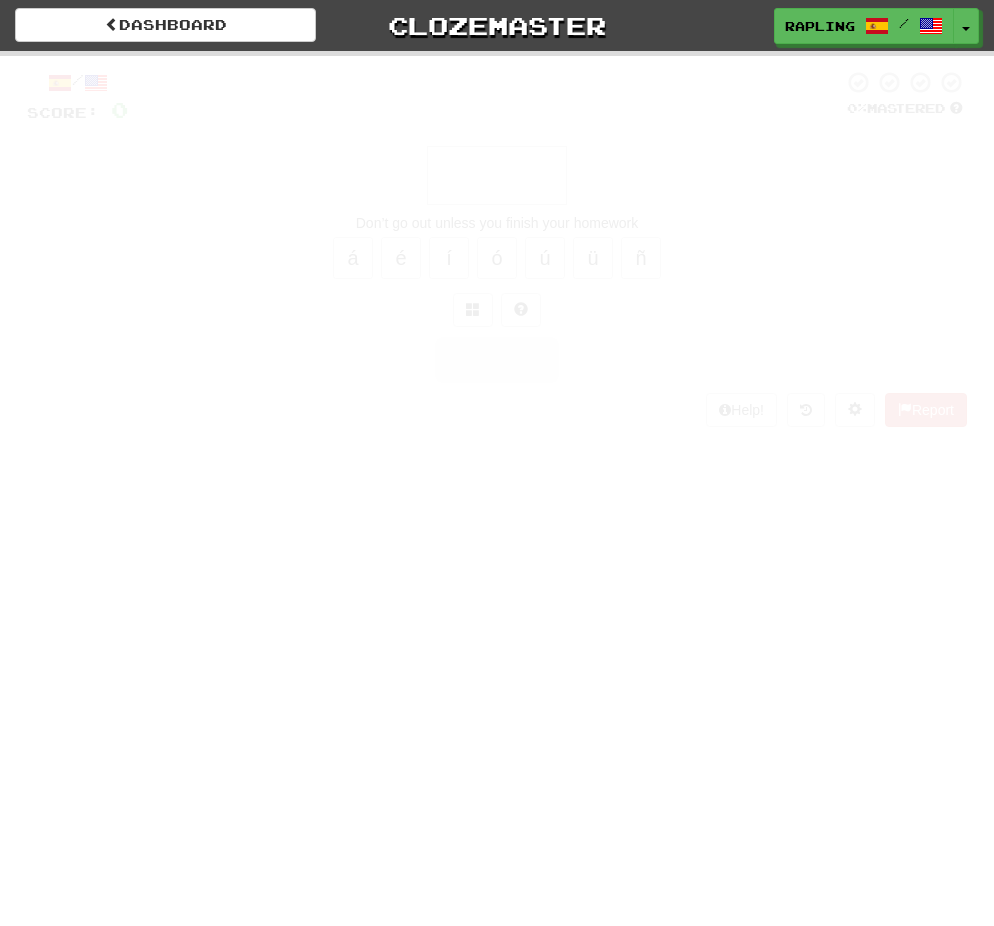 scroll, scrollTop: 0, scrollLeft: 0, axis: both 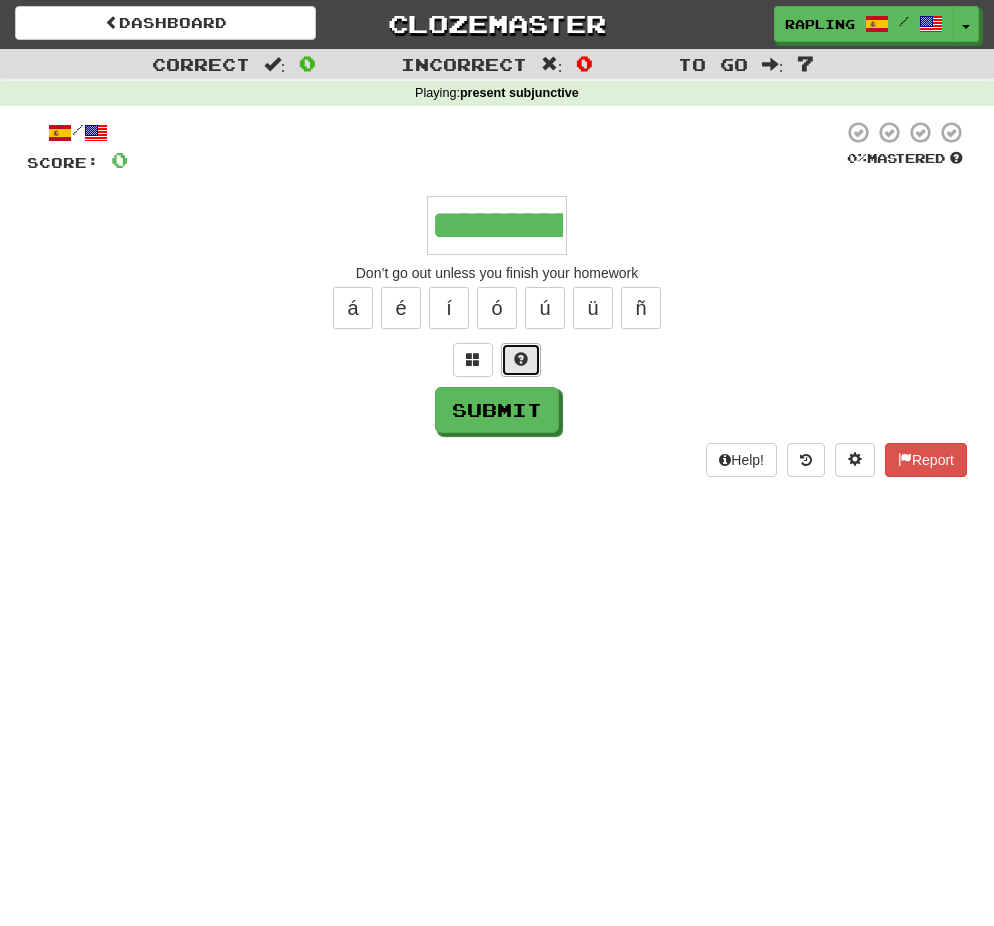 click at bounding box center [521, 359] 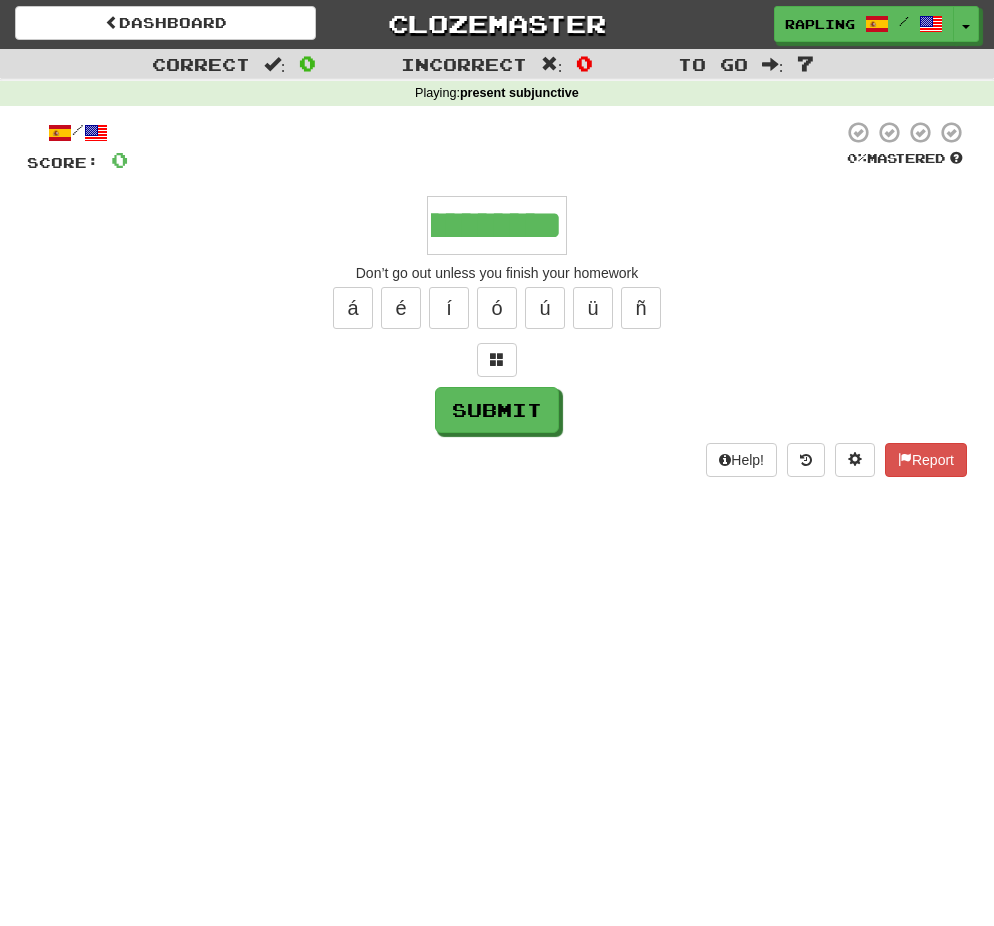 scroll, scrollTop: 0, scrollLeft: 100, axis: horizontal 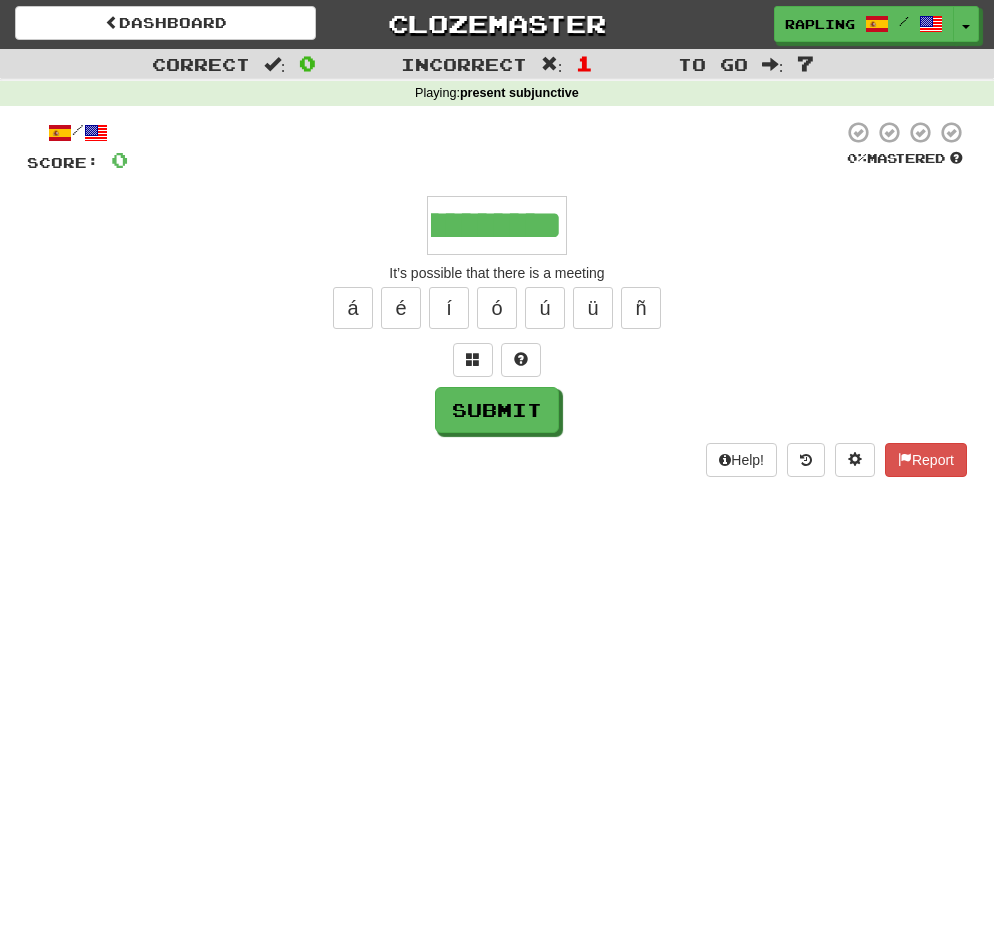 type on "**********" 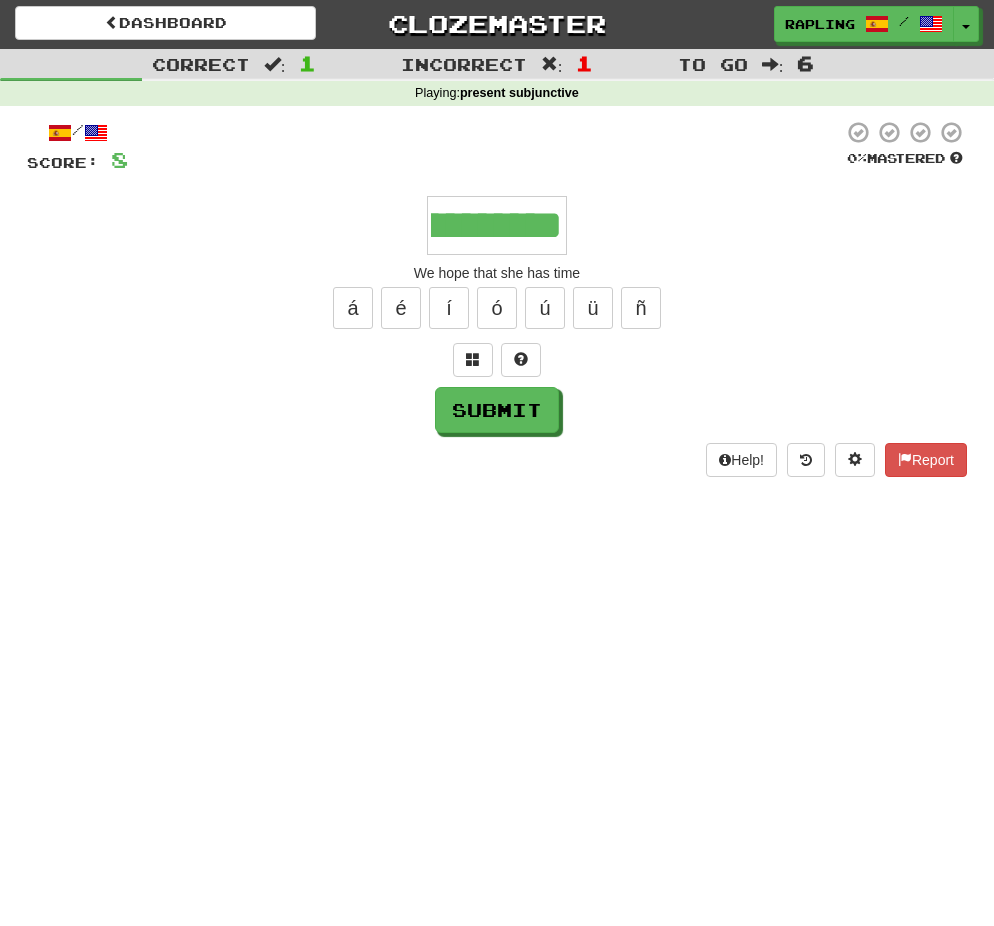 scroll, scrollTop: 0, scrollLeft: 493, axis: horizontal 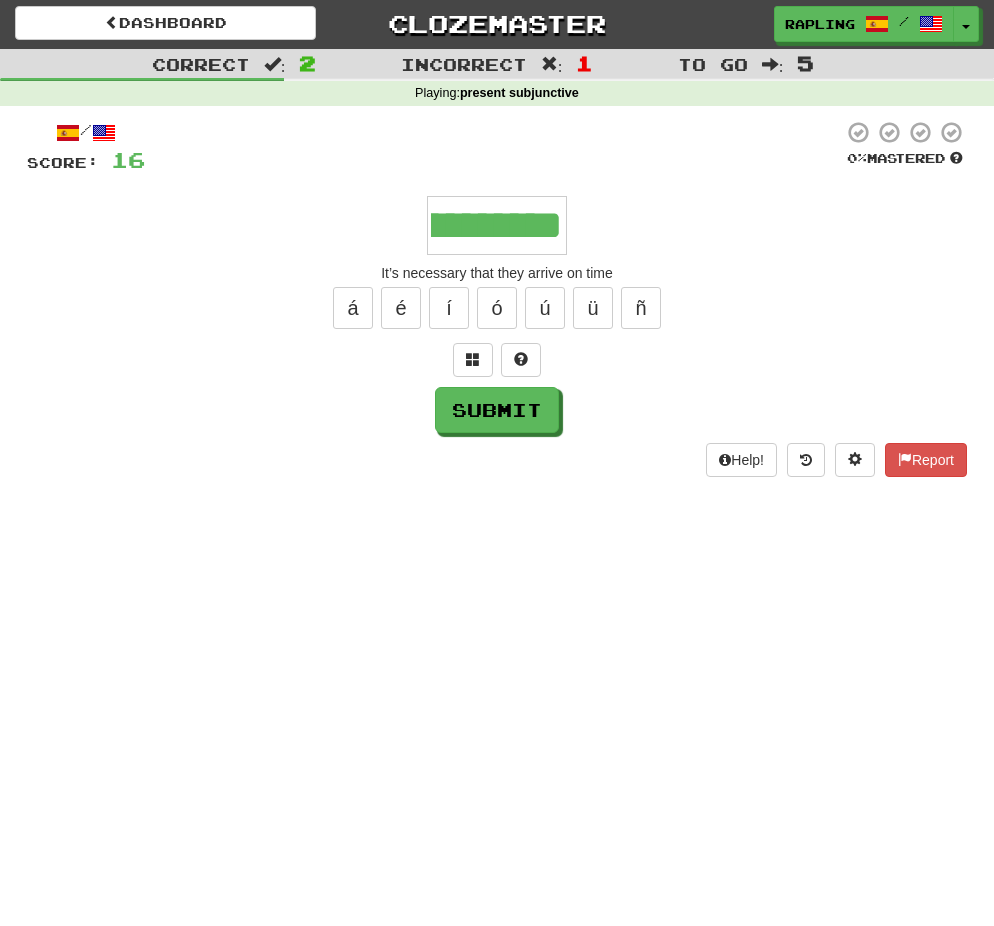 type on "**********" 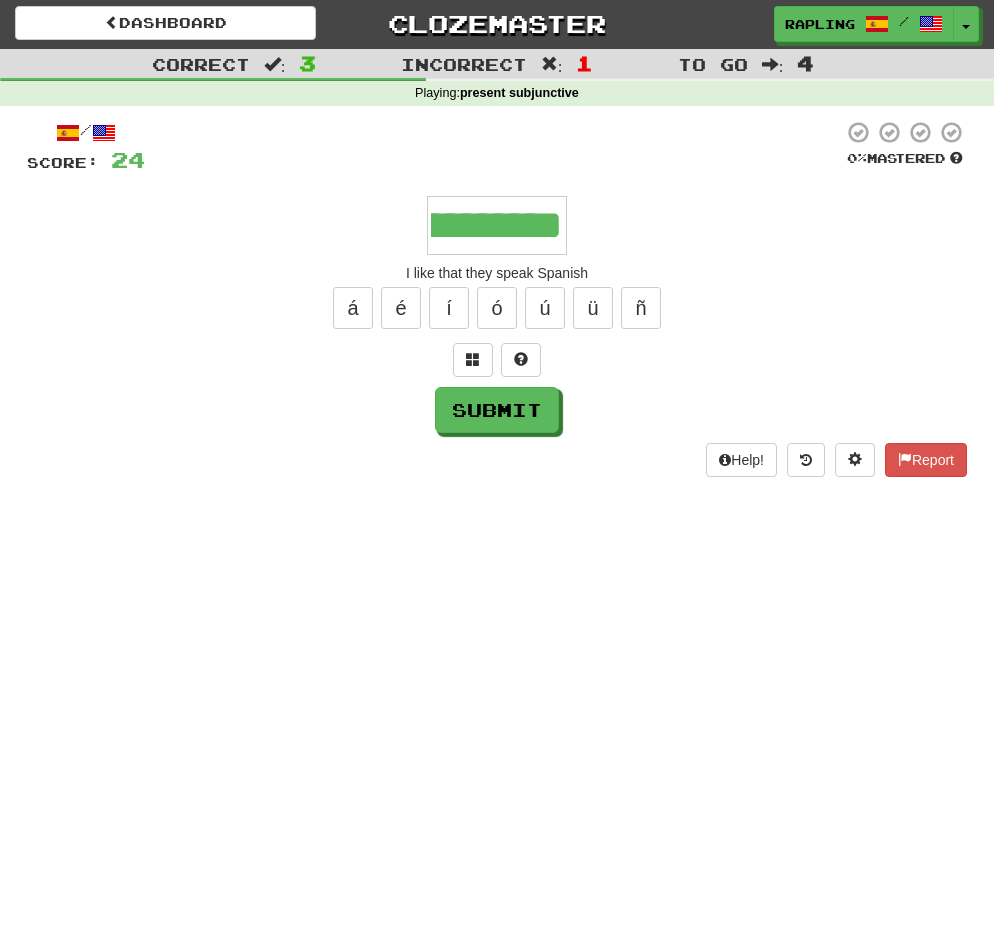 scroll, scrollTop: 0, scrollLeft: 519, axis: horizontal 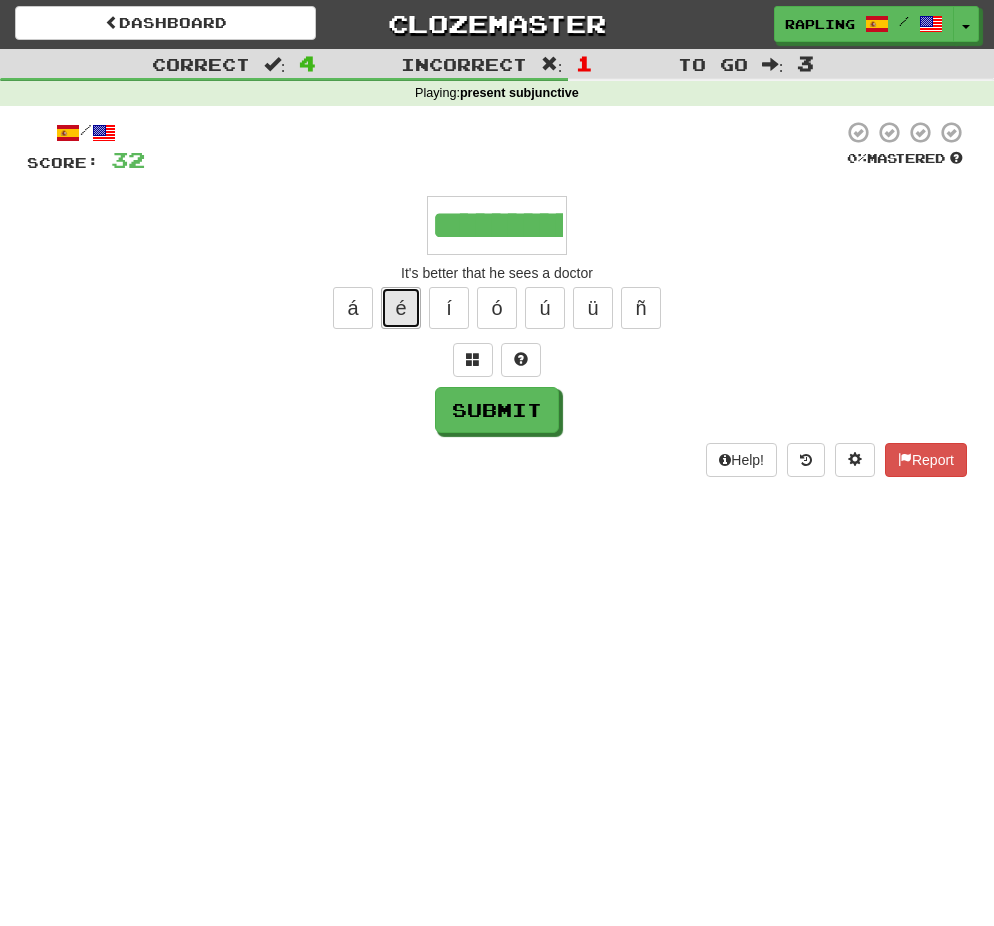 click on "é" at bounding box center [401, 308] 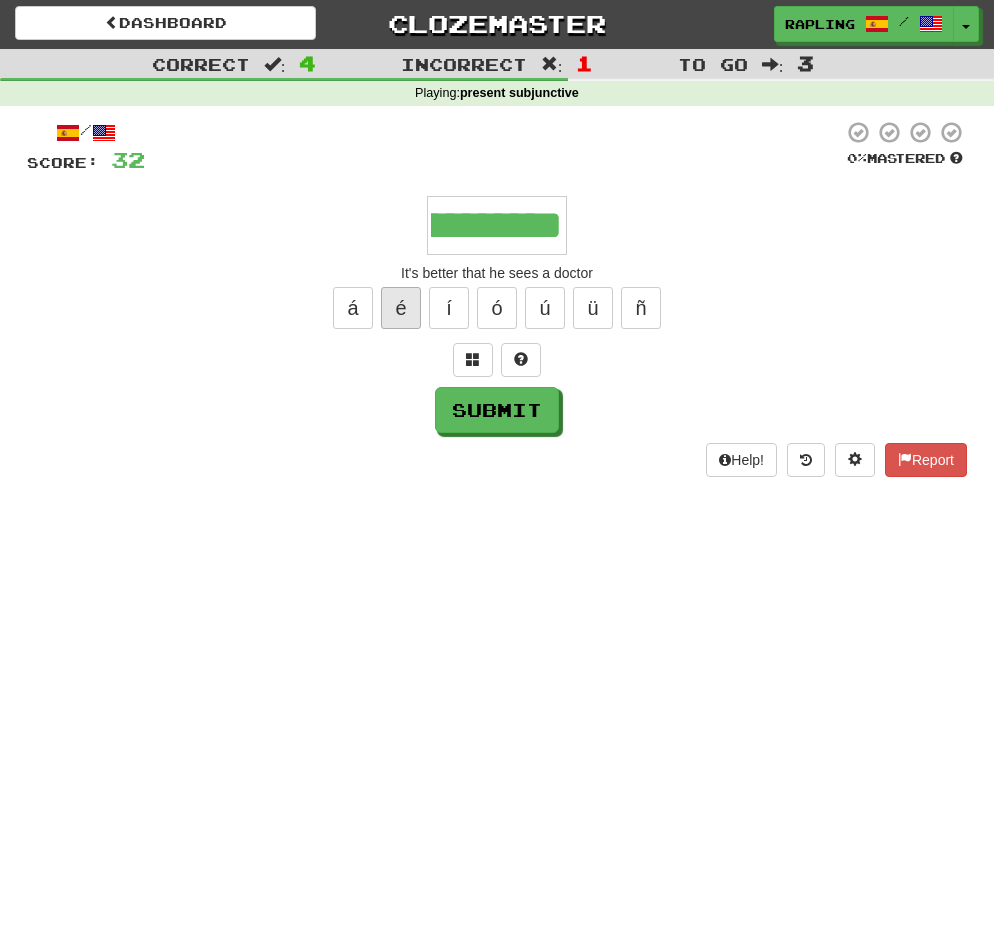 scroll, scrollTop: 0, scrollLeft: 476, axis: horizontal 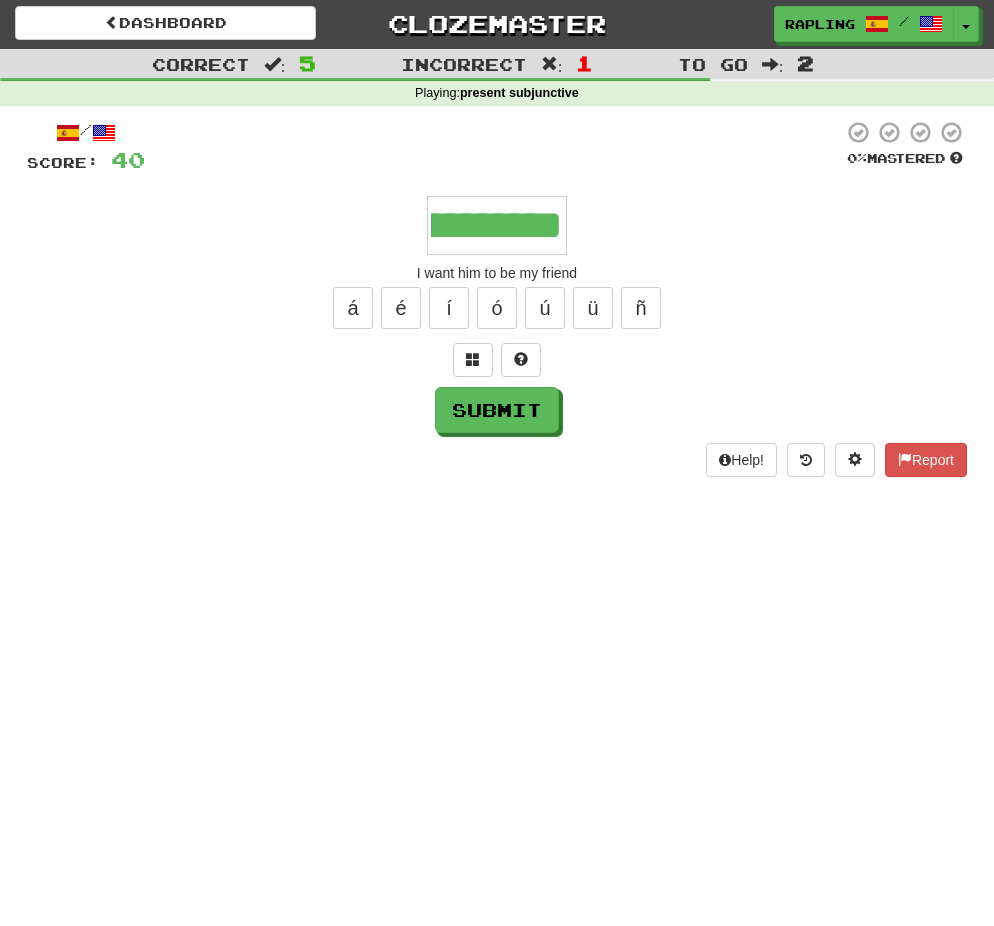 type on "**********" 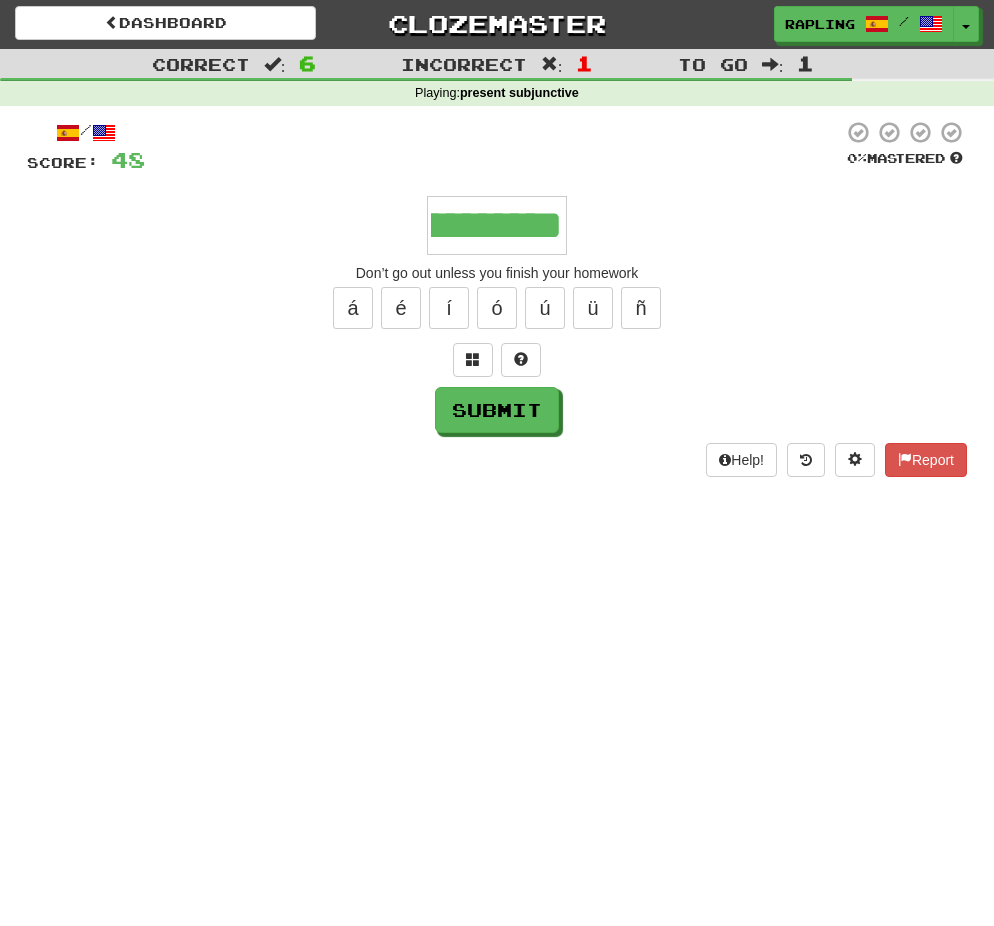 scroll, scrollTop: 0, scrollLeft: 630, axis: horizontal 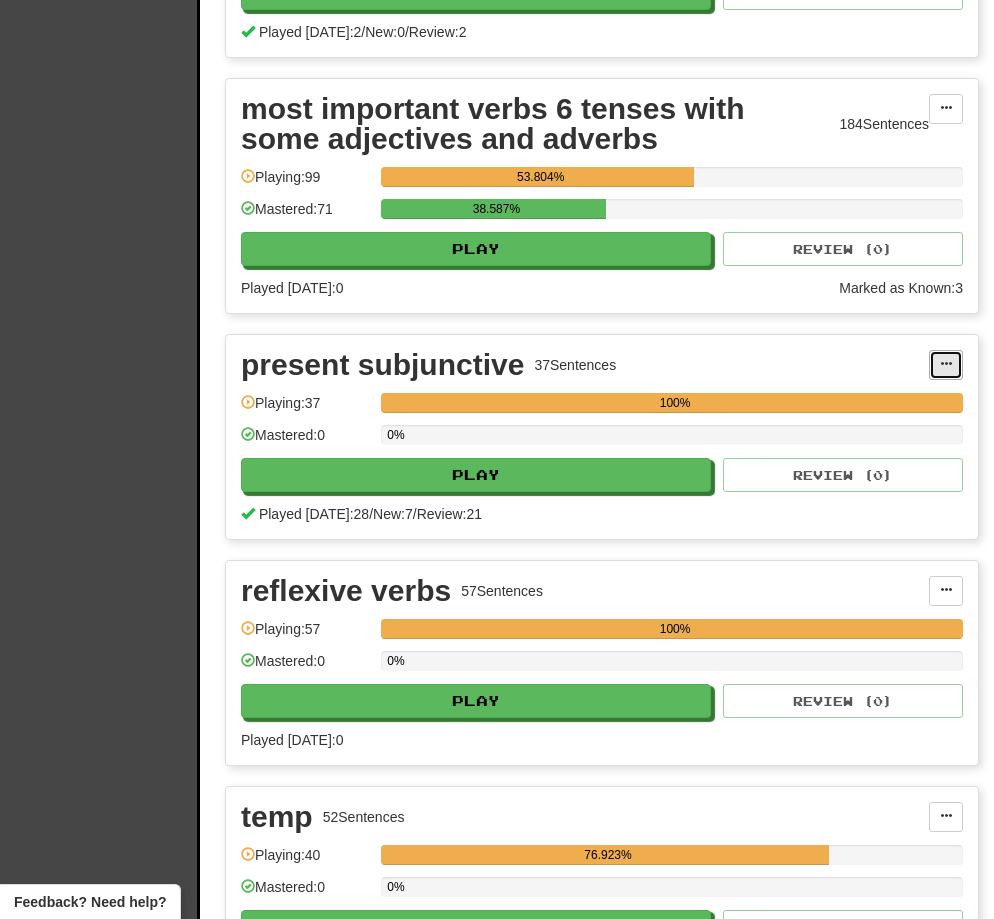 click at bounding box center [946, 364] 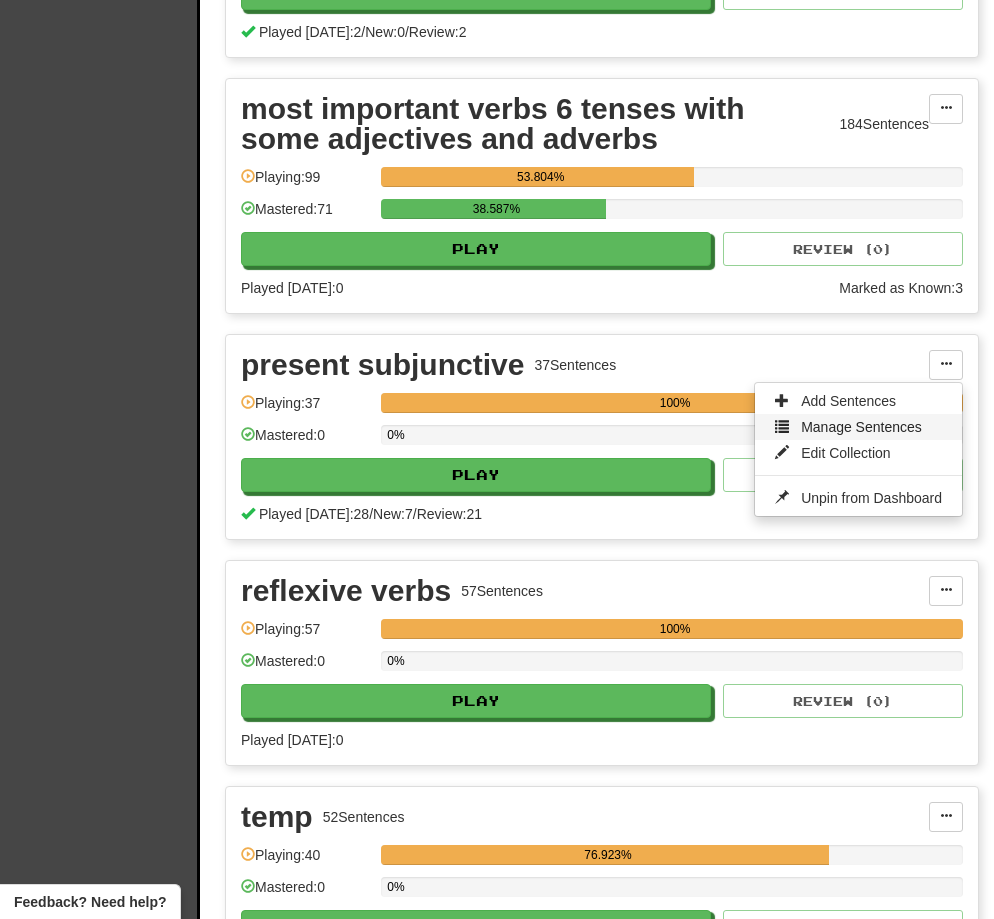 click on "Manage Sentences" at bounding box center (861, 427) 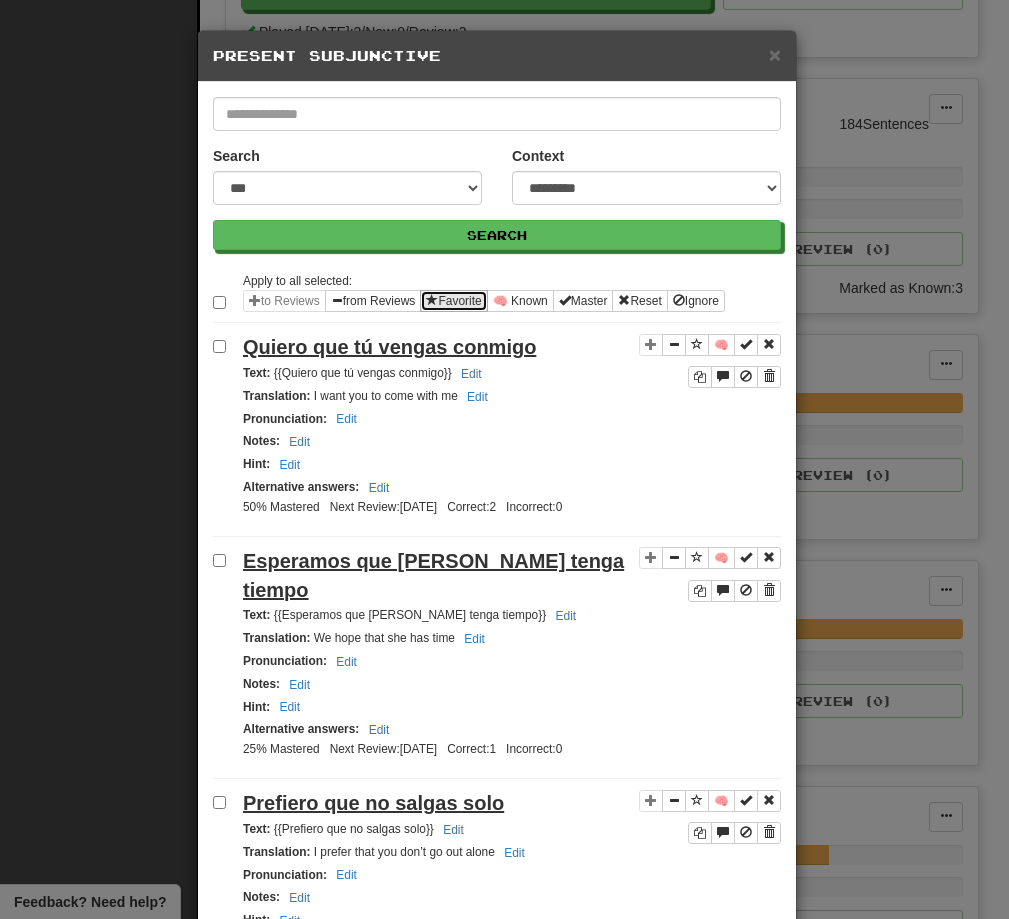 click on "Favorite" at bounding box center (453, 301) 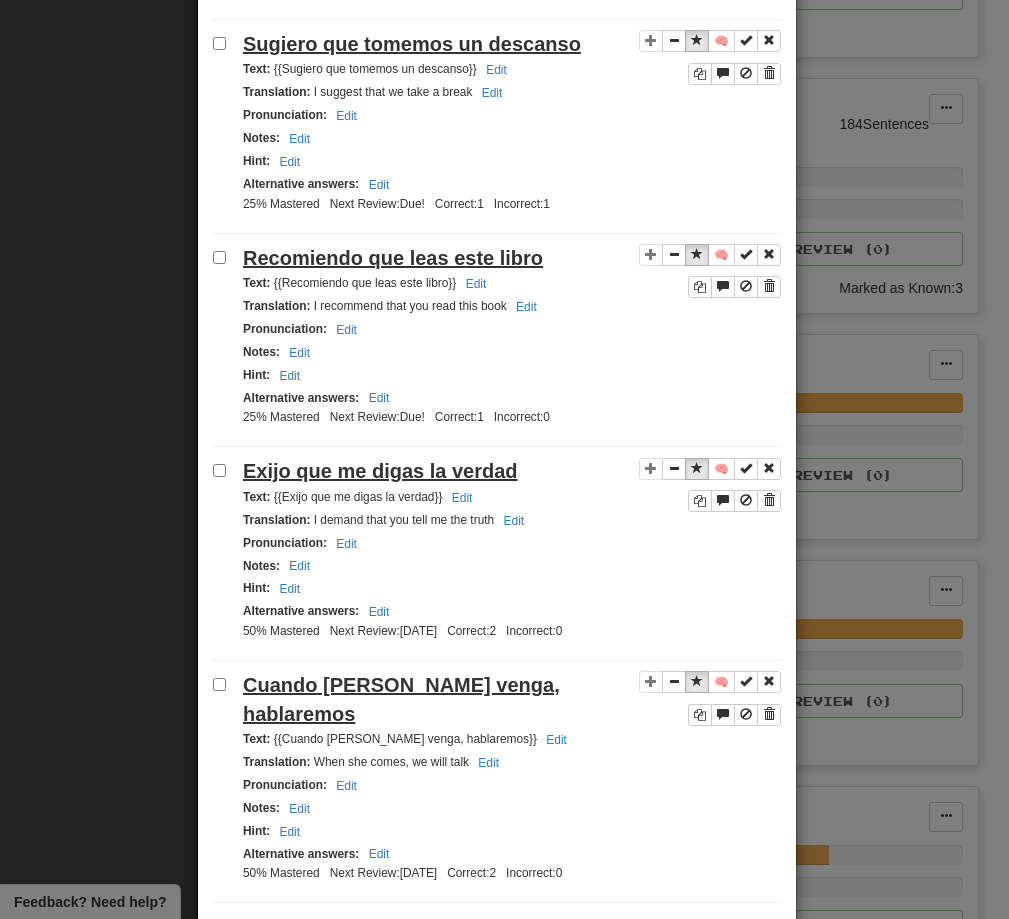 scroll, scrollTop: 3846, scrollLeft: 0, axis: vertical 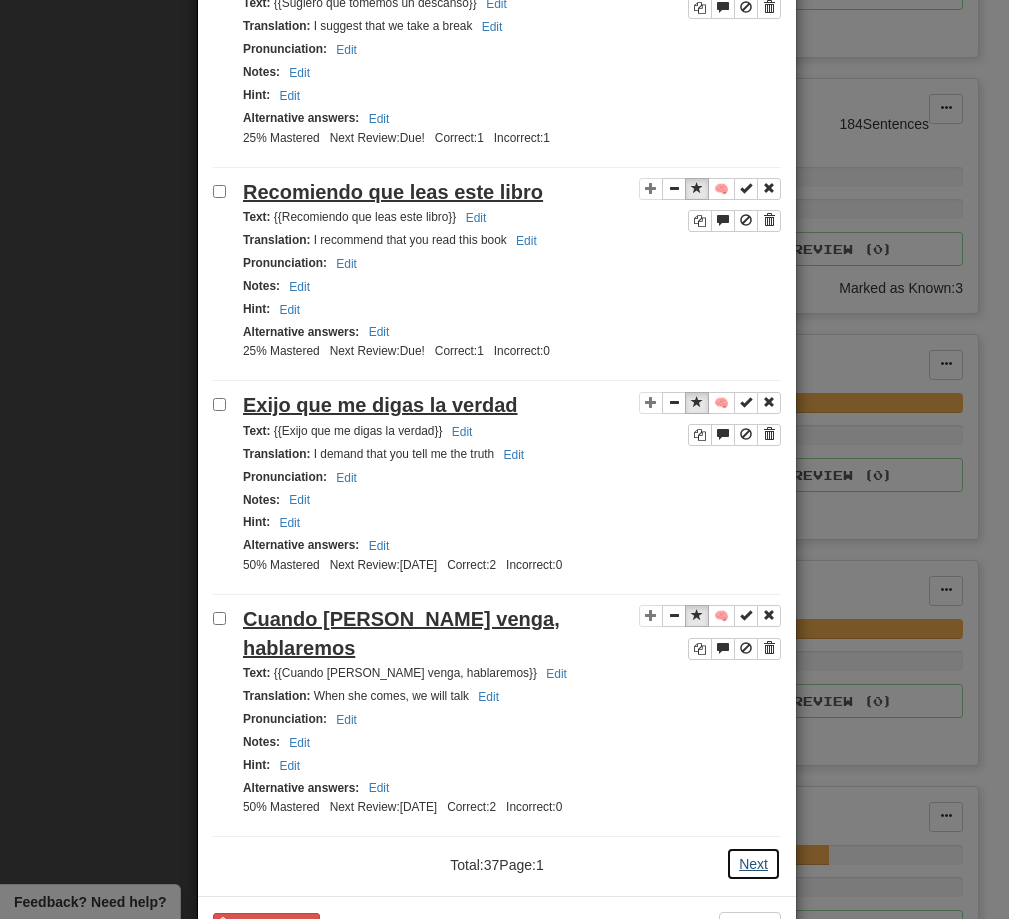 click on "Next" at bounding box center (753, 864) 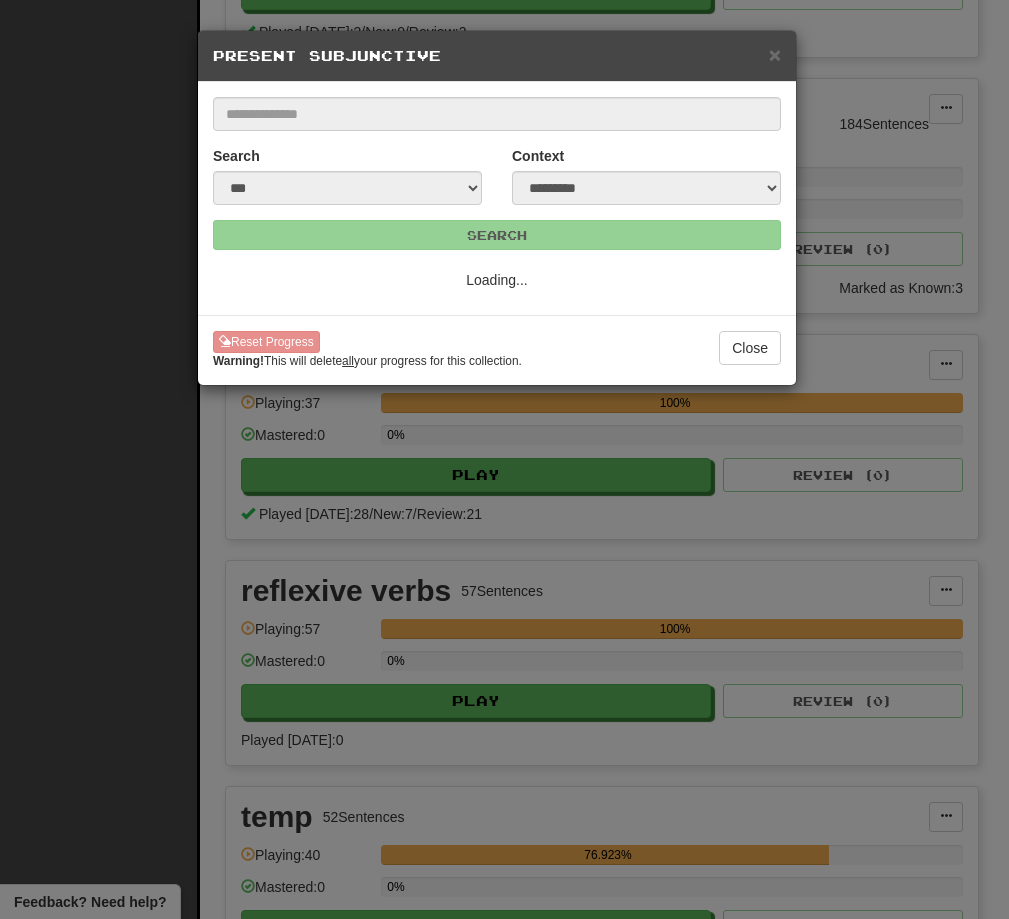 scroll, scrollTop: 0, scrollLeft: 0, axis: both 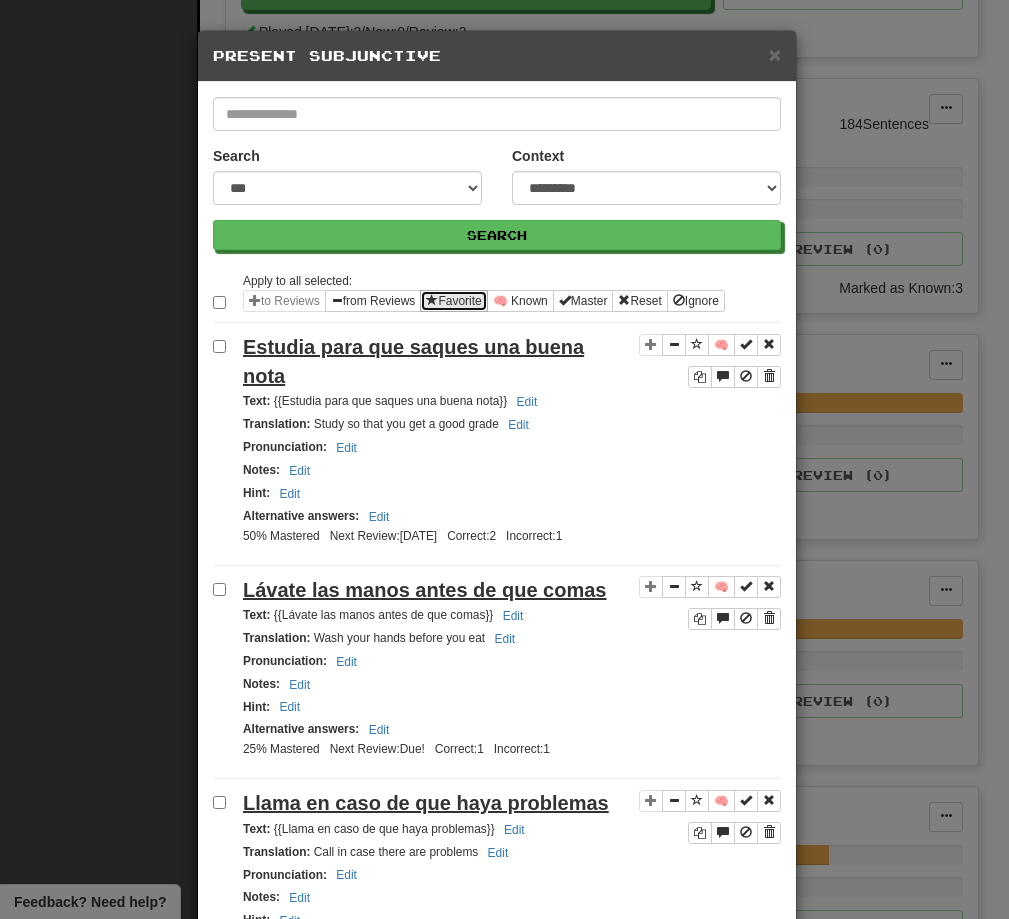 click on "Favorite" at bounding box center (453, 301) 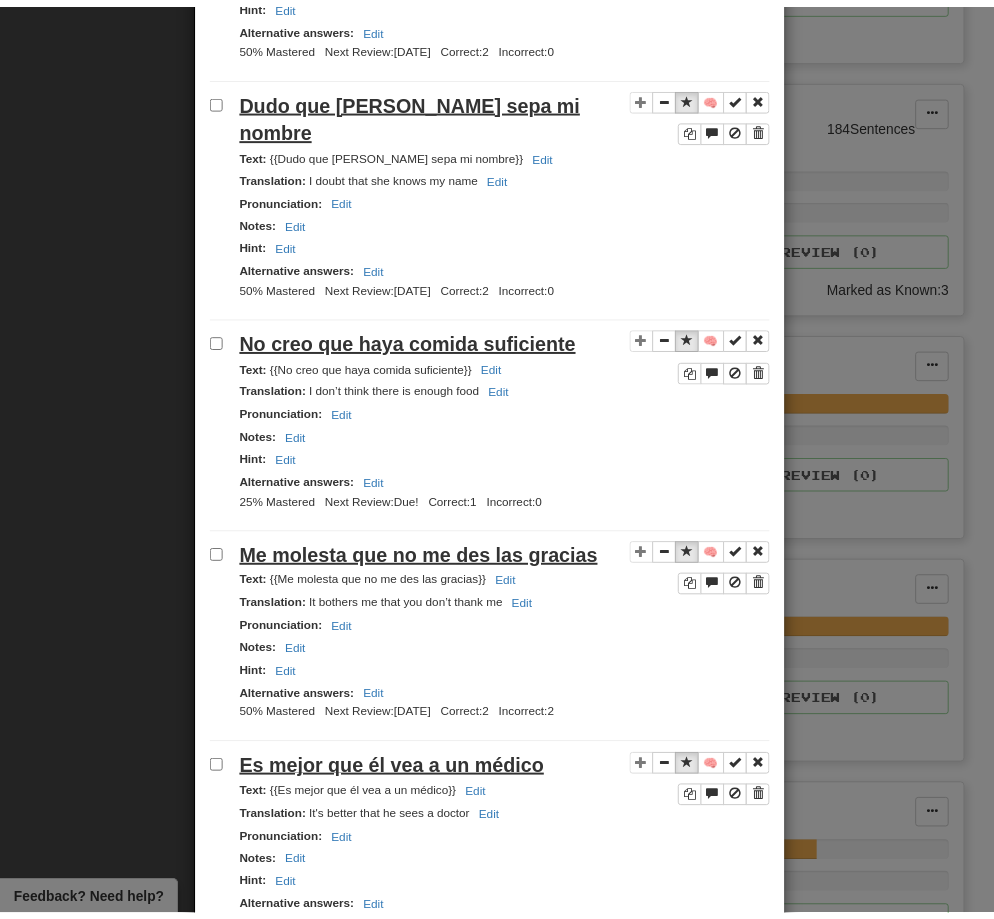 scroll, scrollTop: 3233, scrollLeft: 0, axis: vertical 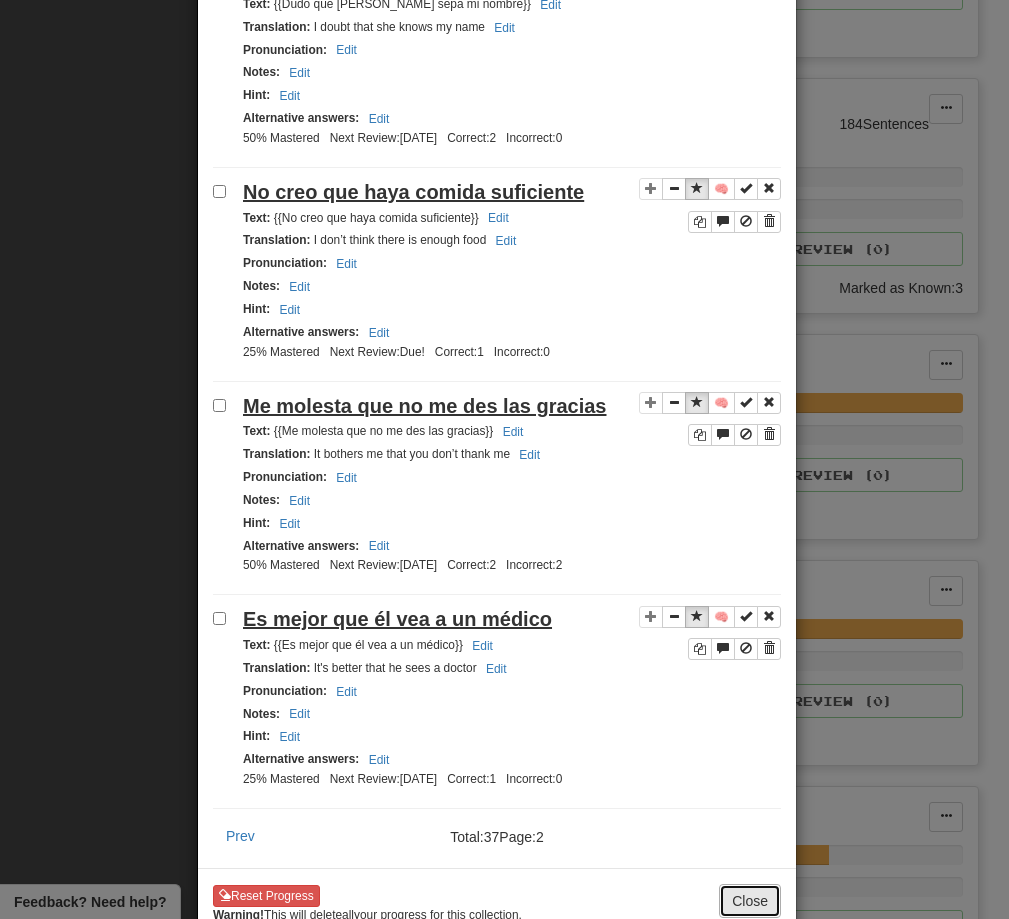 click on "Close" at bounding box center [750, 901] 